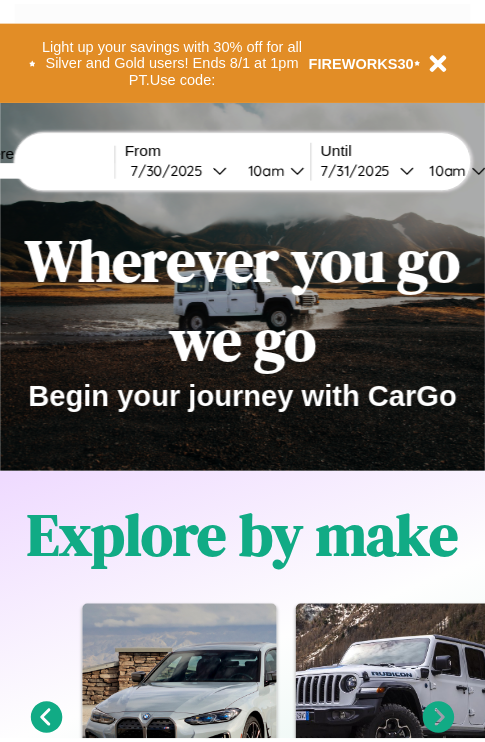 scroll, scrollTop: 0, scrollLeft: 0, axis: both 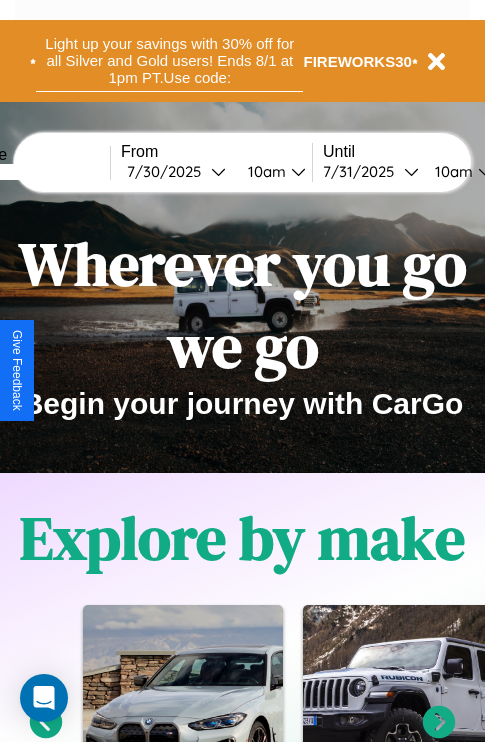 click on "Light up your savings with 30% off for all Silver and Gold users! Ends 8/1 at 1pm PT.  Use code:" at bounding box center (169, 61) 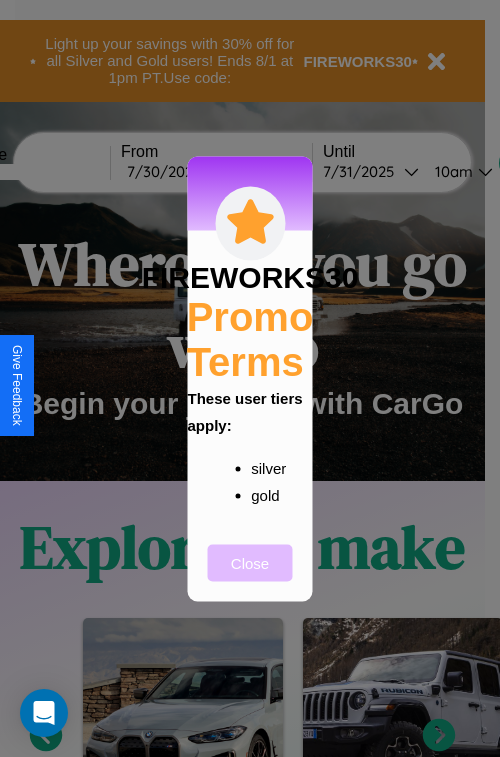 click on "Close" at bounding box center (250, 562) 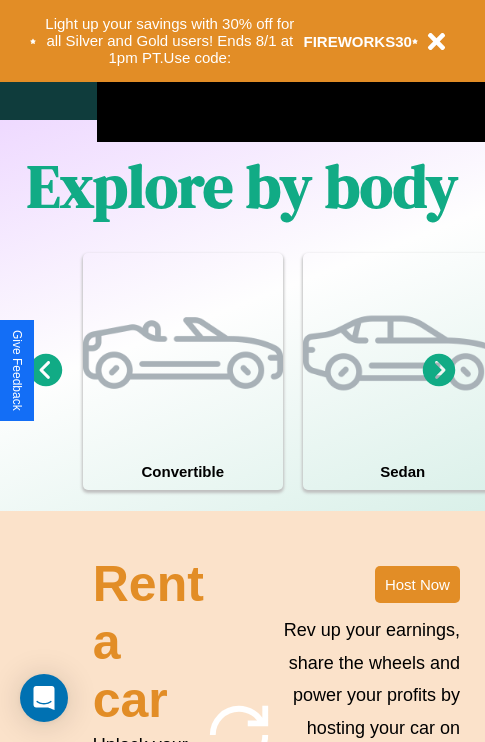 scroll, scrollTop: 2423, scrollLeft: 0, axis: vertical 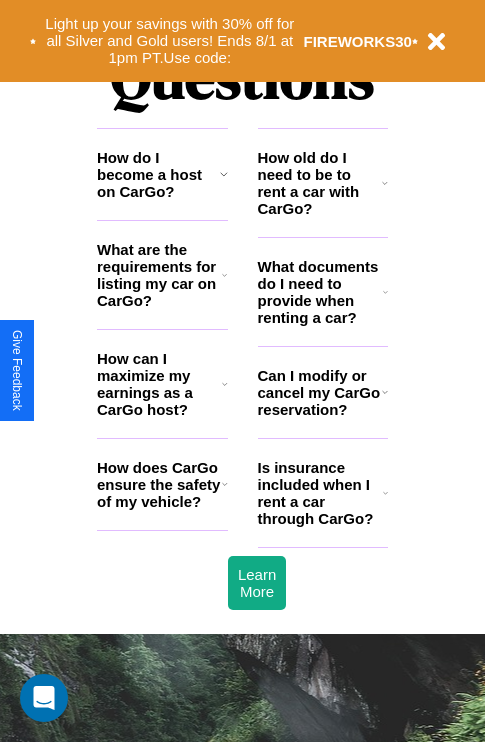 click on "How can I maximize my earnings as a CarGo host?" at bounding box center [159, 384] 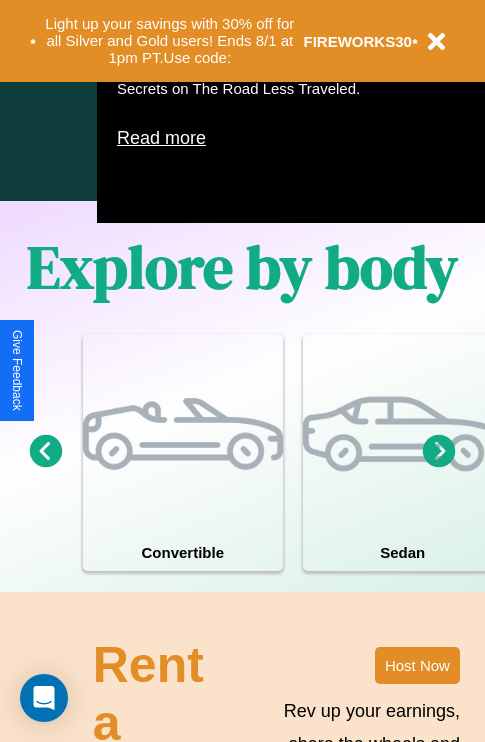 scroll, scrollTop: 817, scrollLeft: 0, axis: vertical 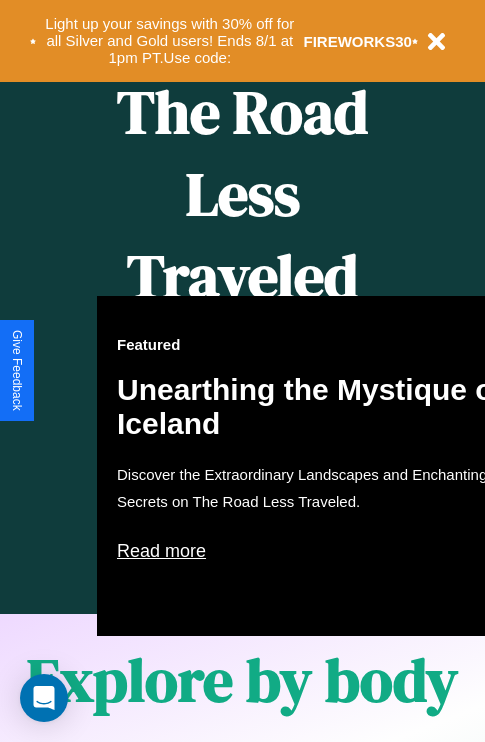 click on "Featured Unearthing the Mystique of Iceland Discover the Extraordinary Landscapes and Enchanting Secrets on The Road Less Traveled. Read more" at bounding box center (317, 466) 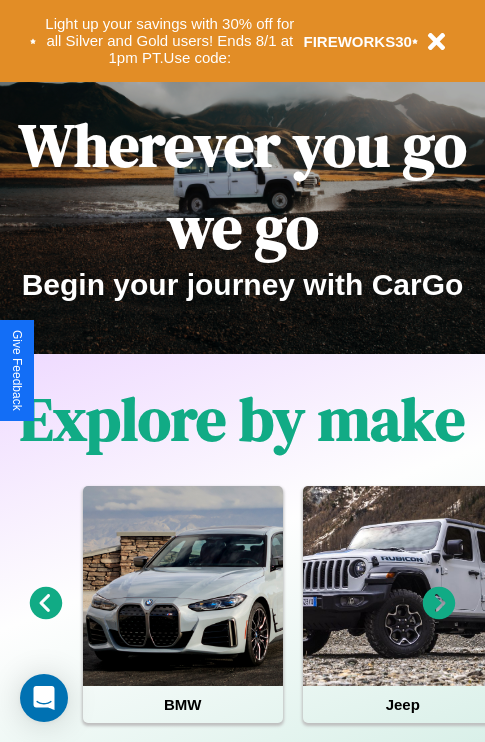scroll, scrollTop: 0, scrollLeft: 0, axis: both 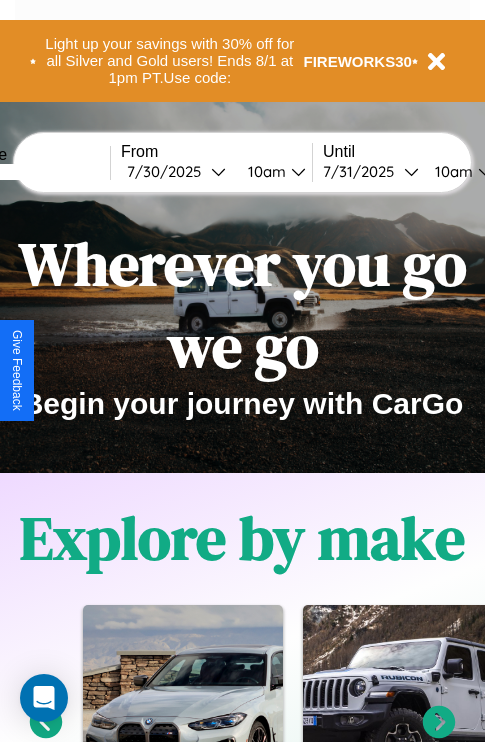 click at bounding box center (35, 172) 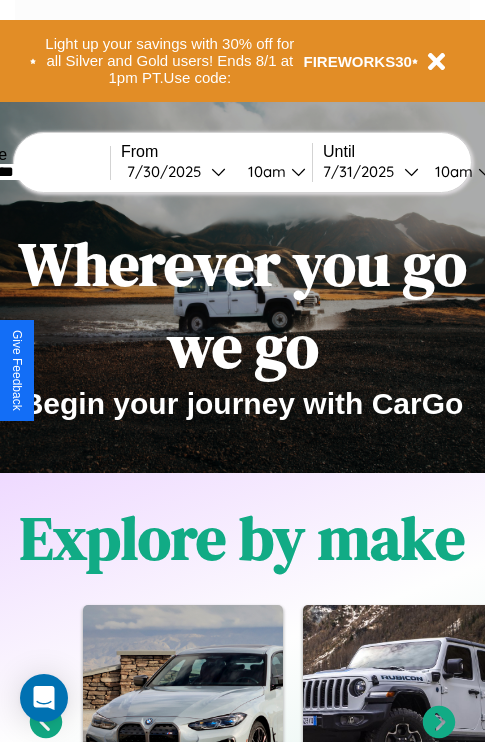 type on "*********" 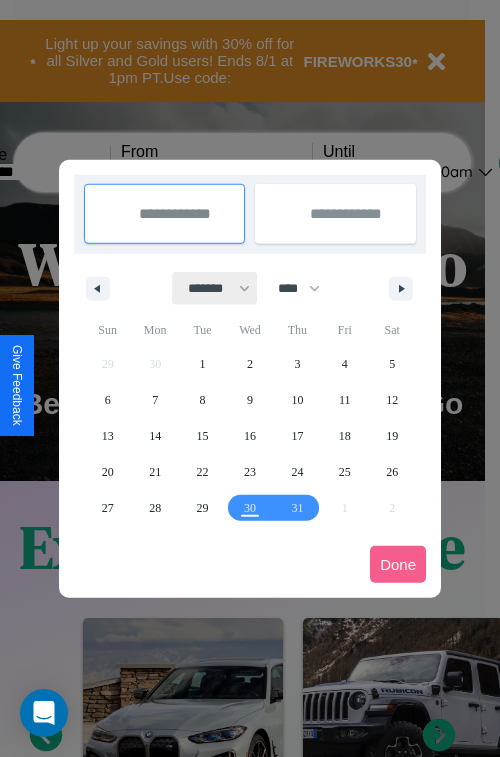 click on "******* ******** ***** ***** *** **** **** ****** ********* ******* ******** ********" at bounding box center (215, 288) 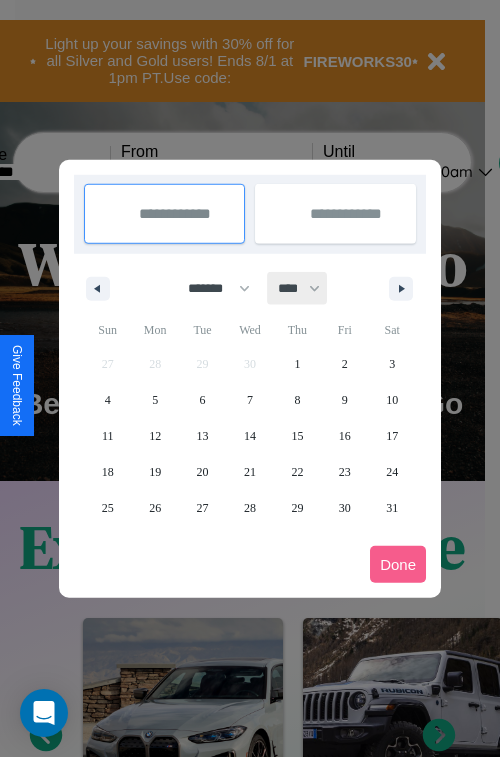 click on "**** **** **** **** **** **** **** **** **** **** **** **** **** **** **** **** **** **** **** **** **** **** **** **** **** **** **** **** **** **** **** **** **** **** **** **** **** **** **** **** **** **** **** **** **** **** **** **** **** **** **** **** **** **** **** **** **** **** **** **** **** **** **** **** **** **** **** **** **** **** **** **** **** **** **** **** **** **** **** **** **** **** **** **** **** **** **** **** **** **** **** **** **** **** **** **** **** **** **** **** **** **** **** **** **** **** **** **** **** **** **** **** **** **** **** **** **** **** **** **** ****" at bounding box center [298, 288] 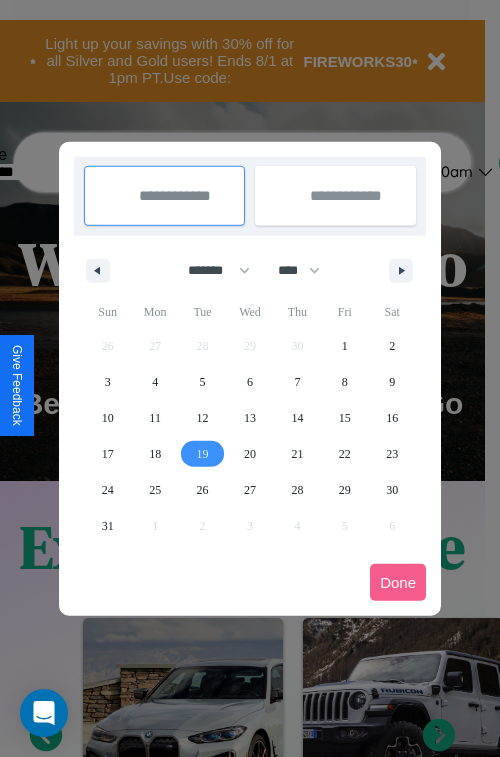 click on "19" at bounding box center (203, 454) 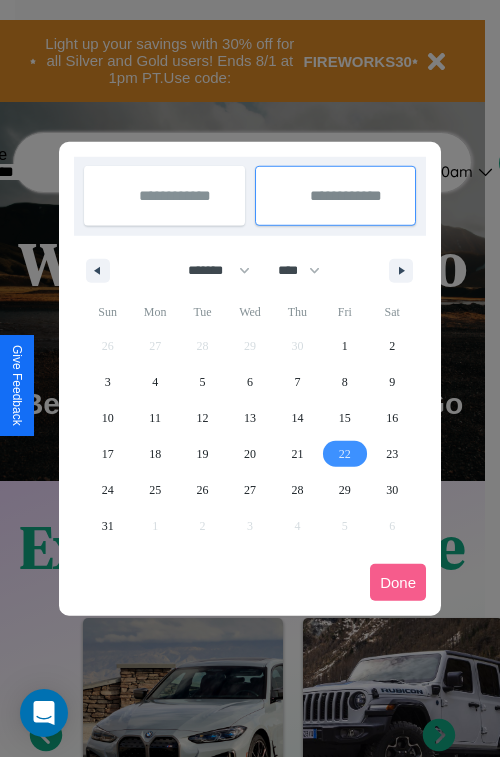 click on "22" at bounding box center [345, 454] 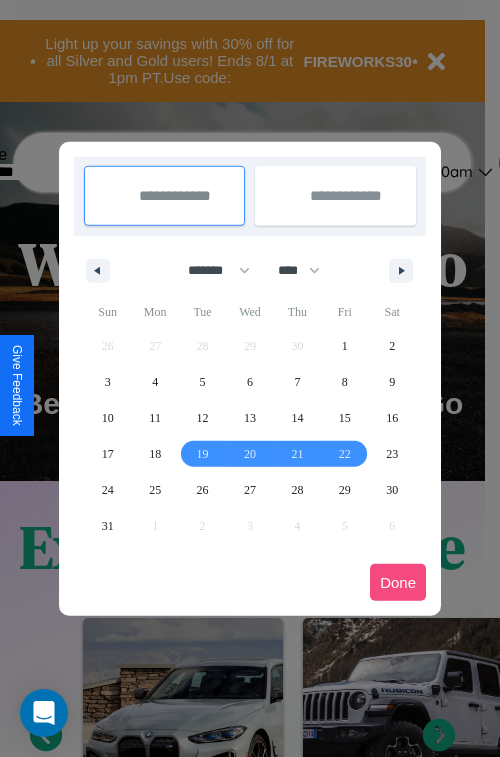 click on "Done" at bounding box center (398, 582) 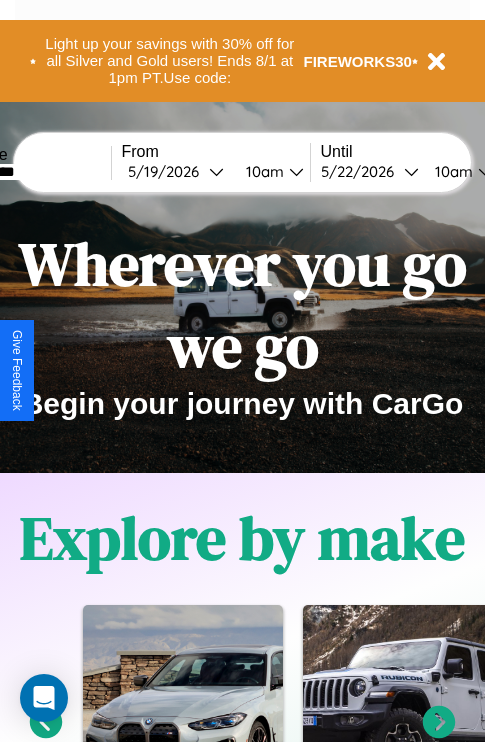 scroll, scrollTop: 0, scrollLeft: 75, axis: horizontal 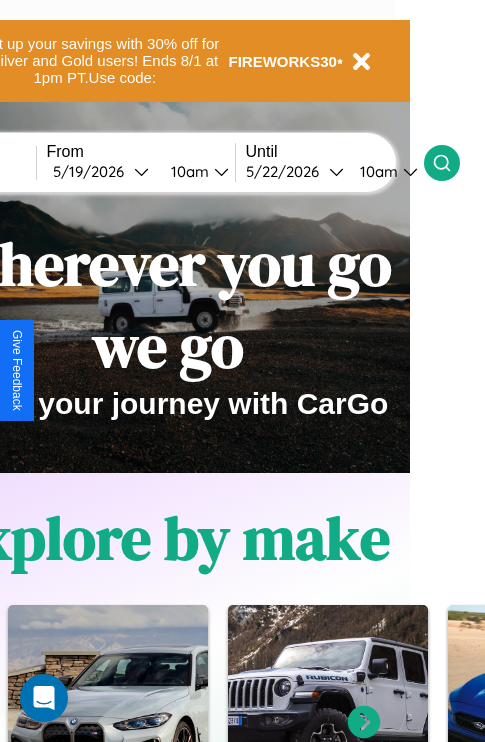 click 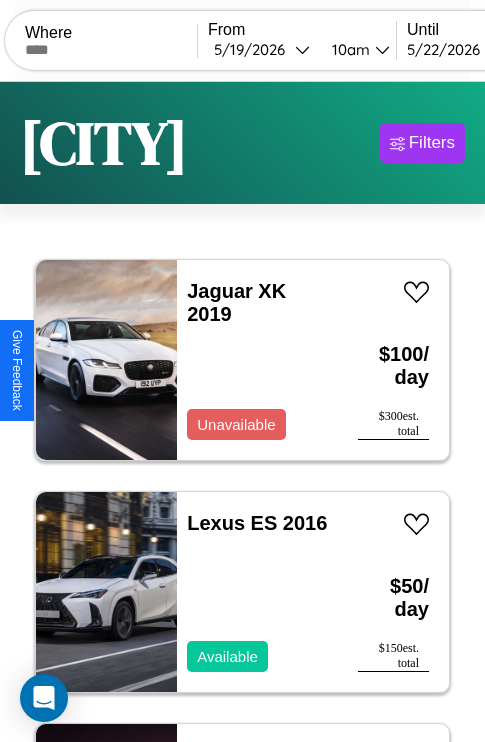 scroll, scrollTop: 95, scrollLeft: 0, axis: vertical 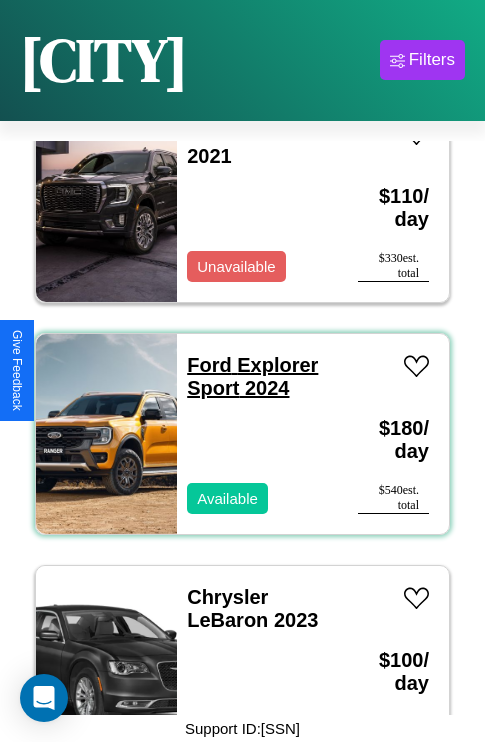 click on "Ford   Explorer Sport   2024" at bounding box center (252, 376) 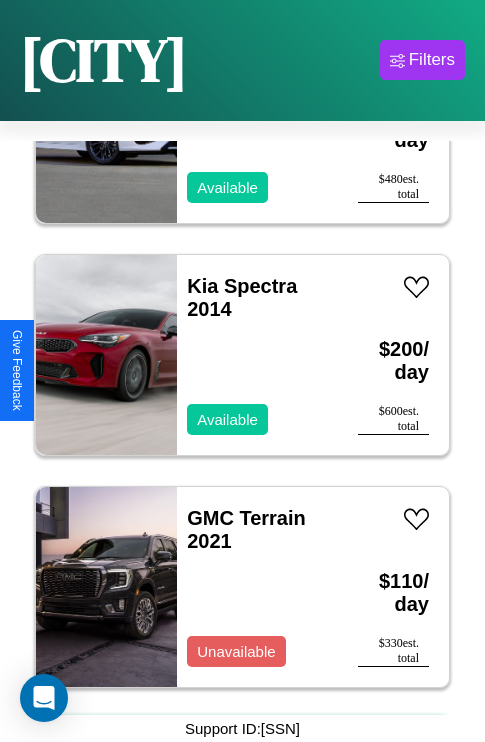 scroll, scrollTop: 2395, scrollLeft: 0, axis: vertical 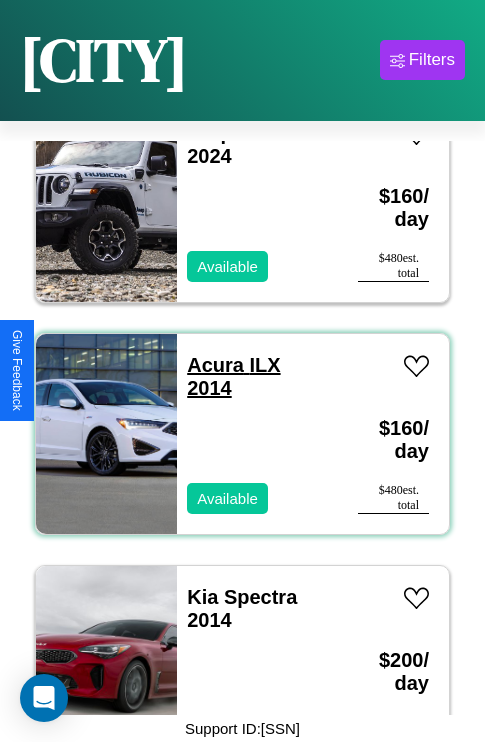 click on "Acura   ILX   2014" at bounding box center [233, 376] 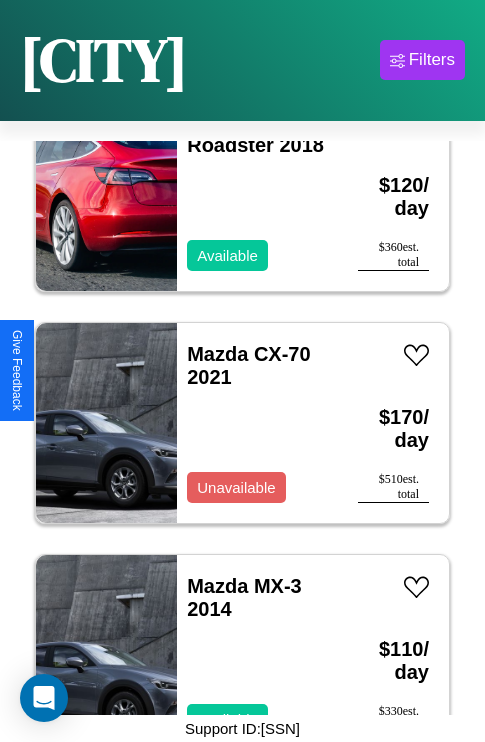 scroll, scrollTop: 1699, scrollLeft: 0, axis: vertical 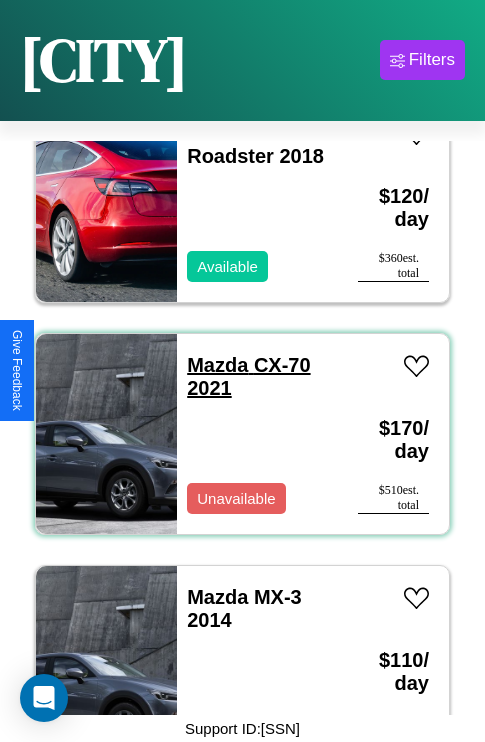 click on "Mazda   CX-70   2021" at bounding box center (248, 376) 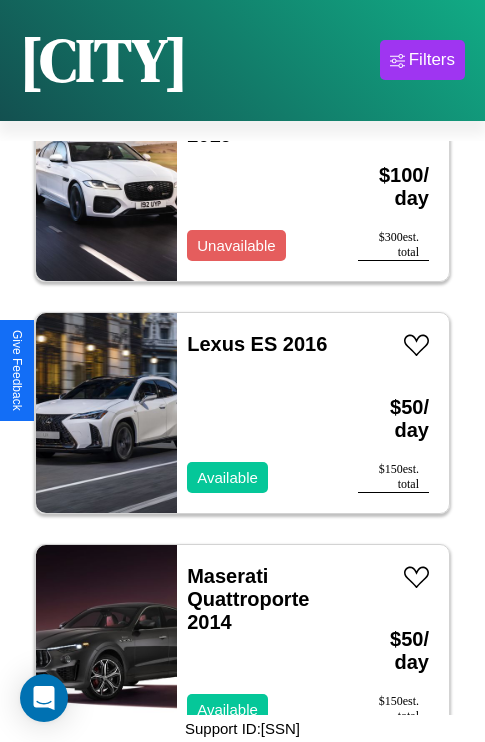 scroll, scrollTop: 75, scrollLeft: 0, axis: vertical 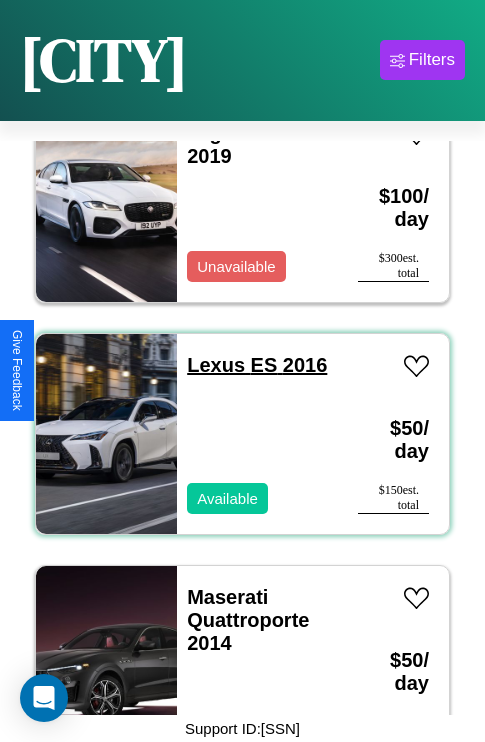 click on "Lexus   ES   2016" at bounding box center [257, 365] 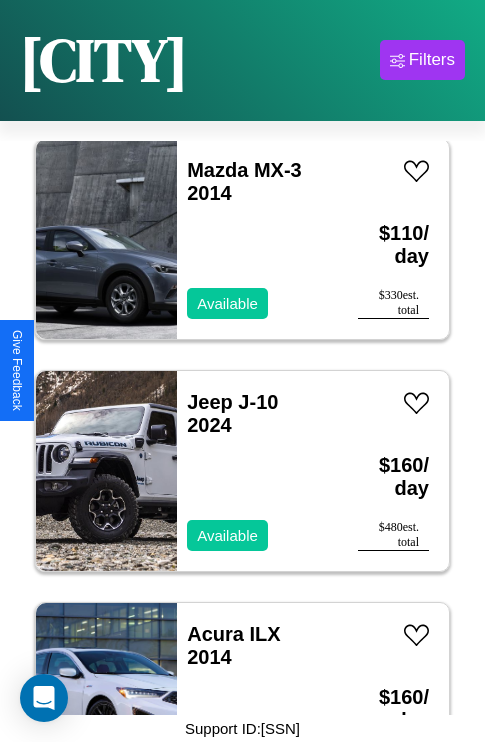 scroll, scrollTop: 2163, scrollLeft: 0, axis: vertical 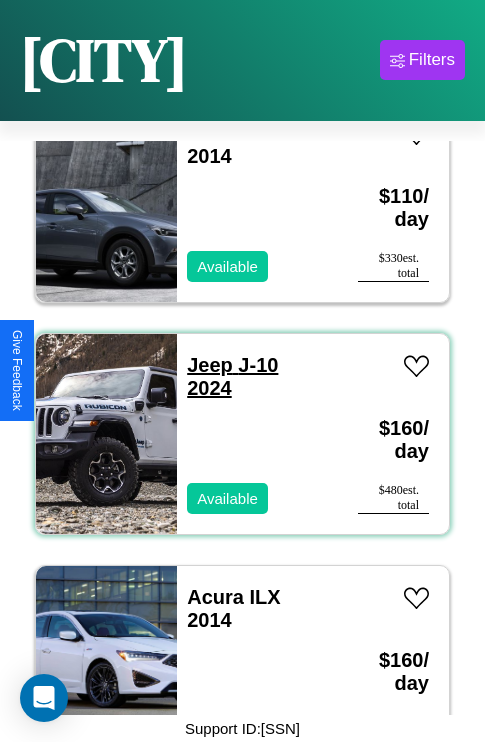 click on "Jeep   J-10   2024" at bounding box center [232, 376] 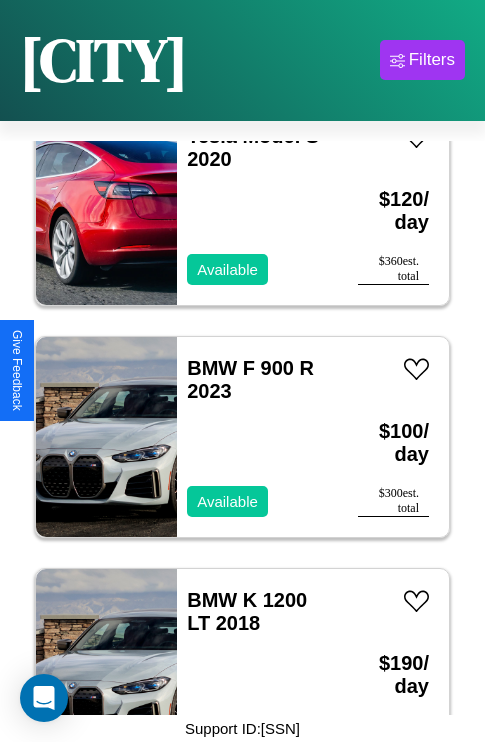 scroll, scrollTop: 4483, scrollLeft: 0, axis: vertical 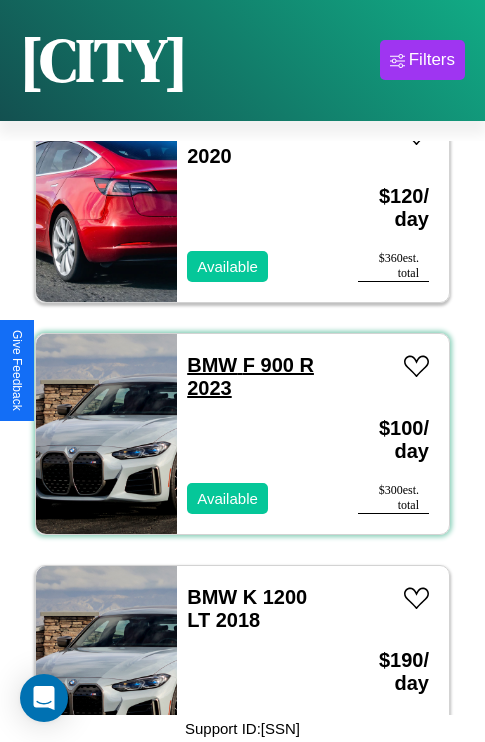 click on "BMW   F 900 R   2023" at bounding box center [250, 376] 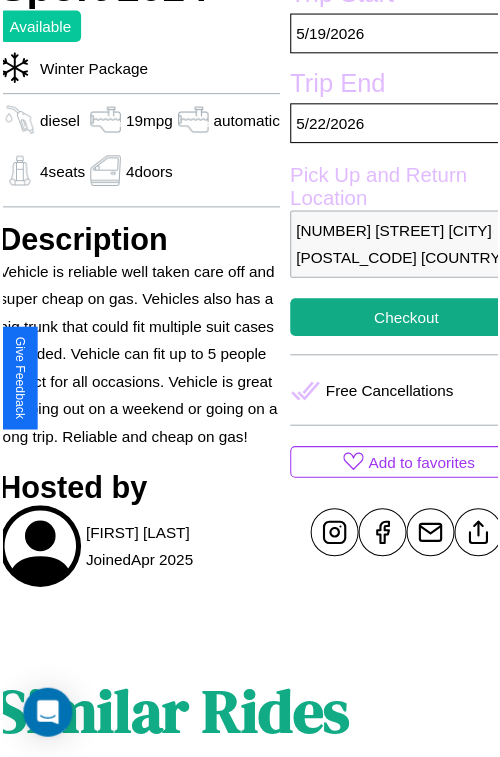 scroll, scrollTop: 639, scrollLeft: 88, axis: both 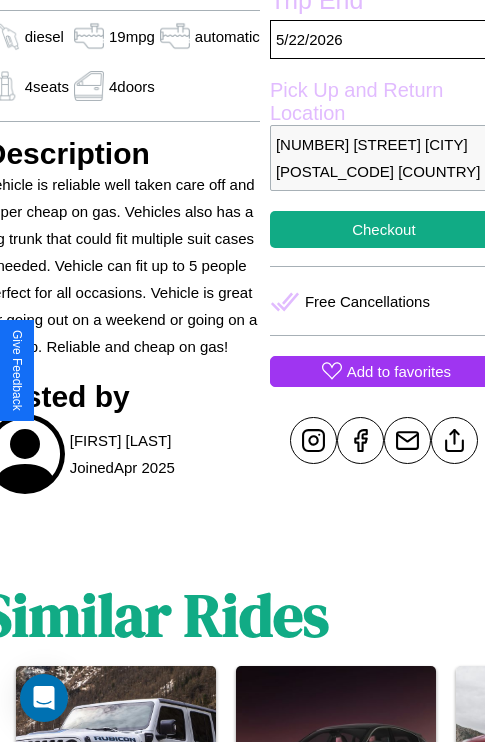 click on "Add to favorites" at bounding box center (399, 371) 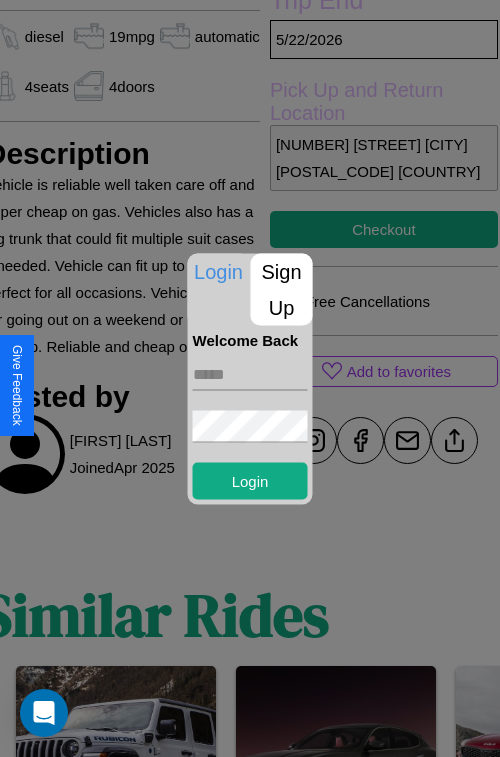 click on "Sign Up" at bounding box center [282, 289] 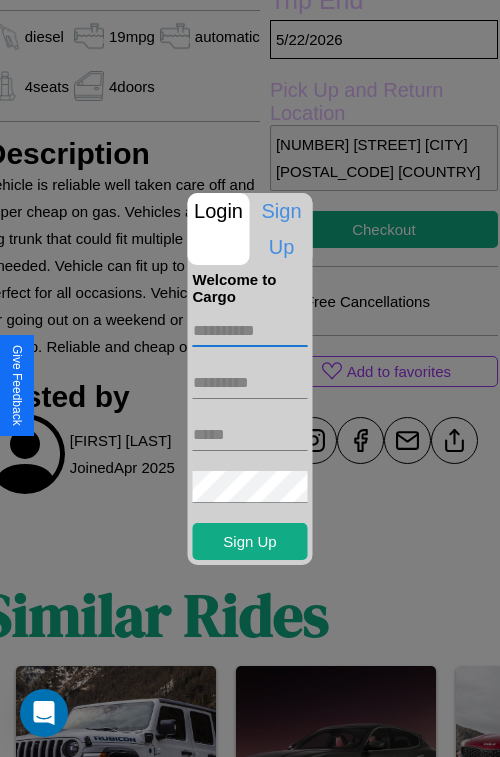 click at bounding box center (250, 331) 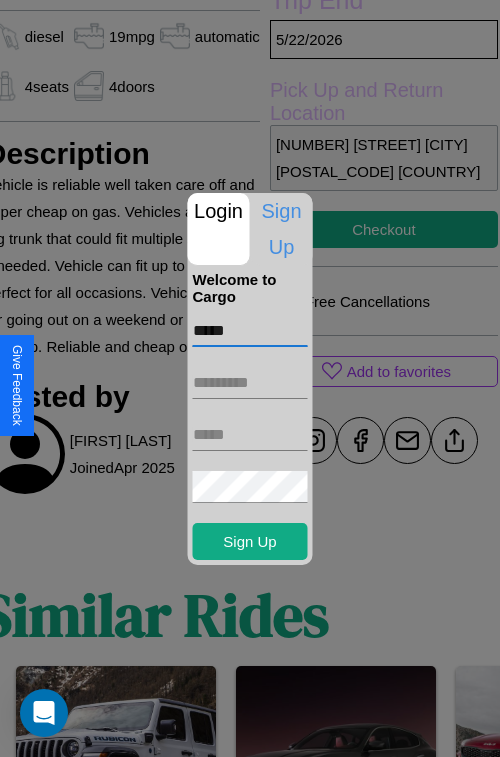 type on "*****" 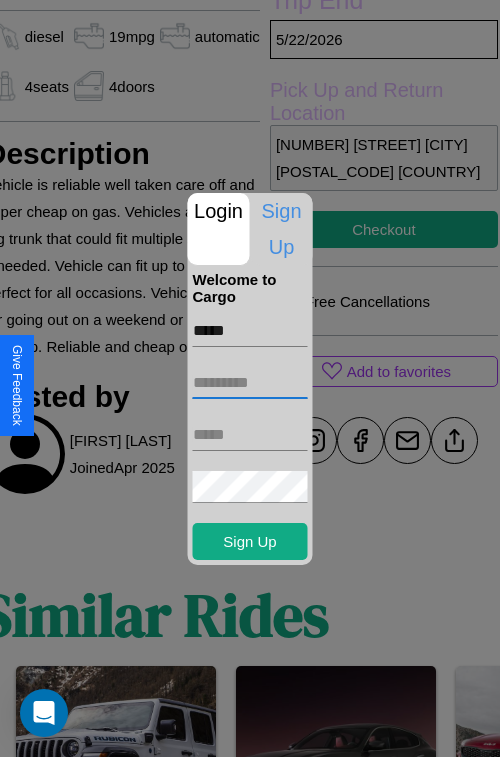 click at bounding box center (250, 383) 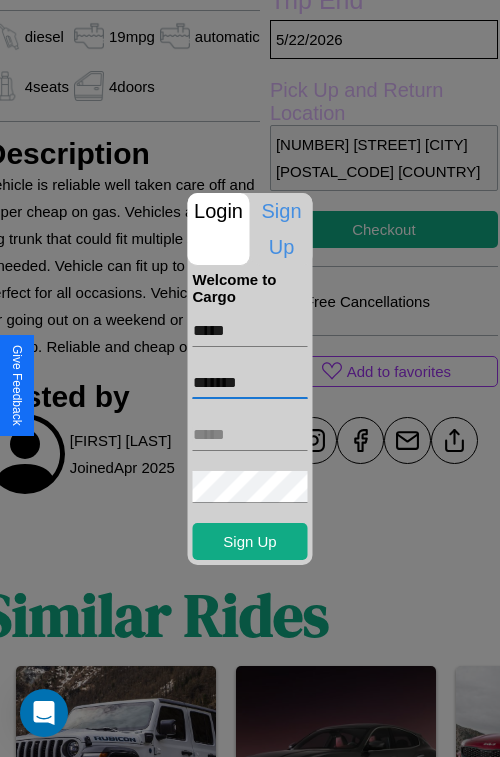 type on "*******" 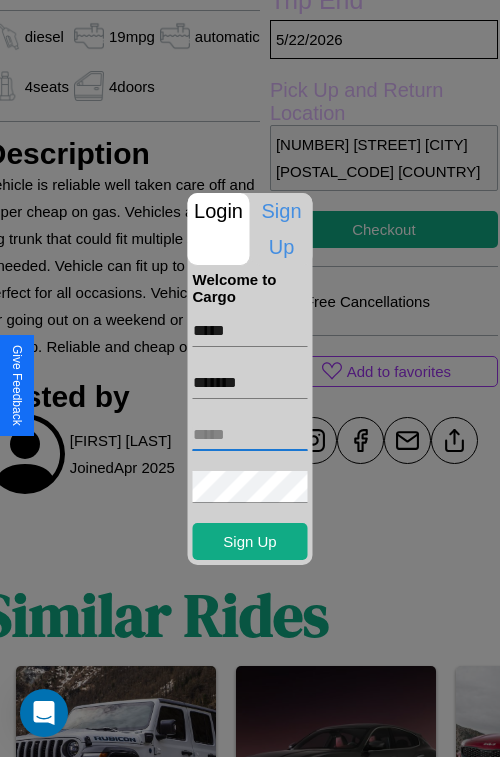 click at bounding box center [250, 435] 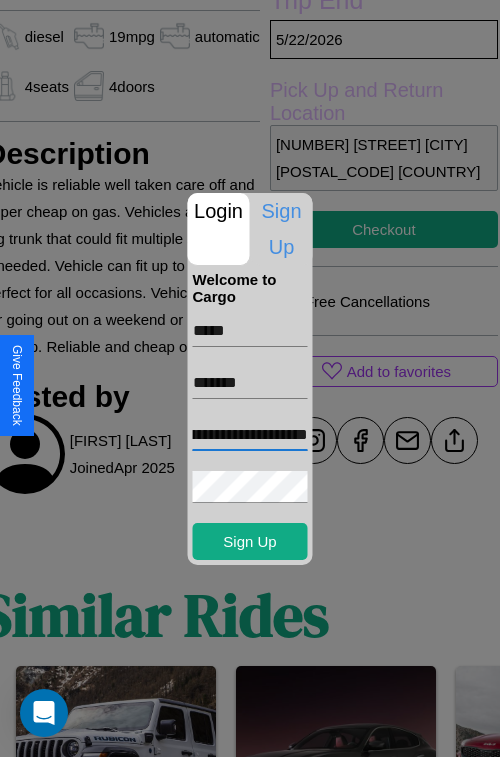 scroll, scrollTop: 0, scrollLeft: 94, axis: horizontal 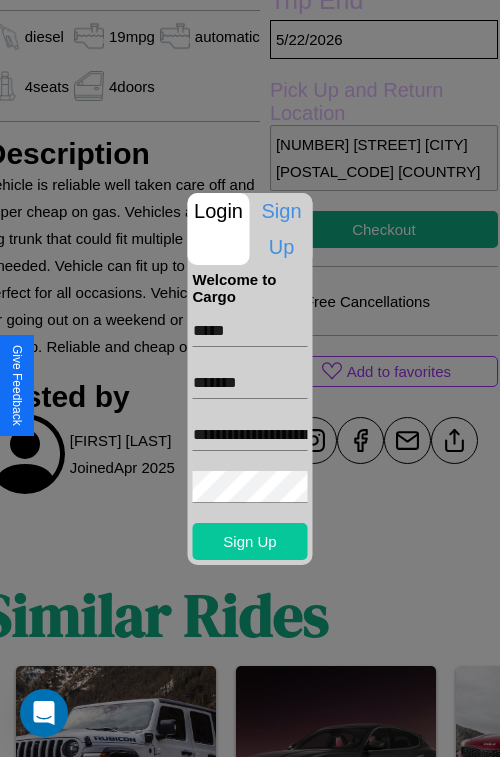 click on "Sign Up" at bounding box center [250, 541] 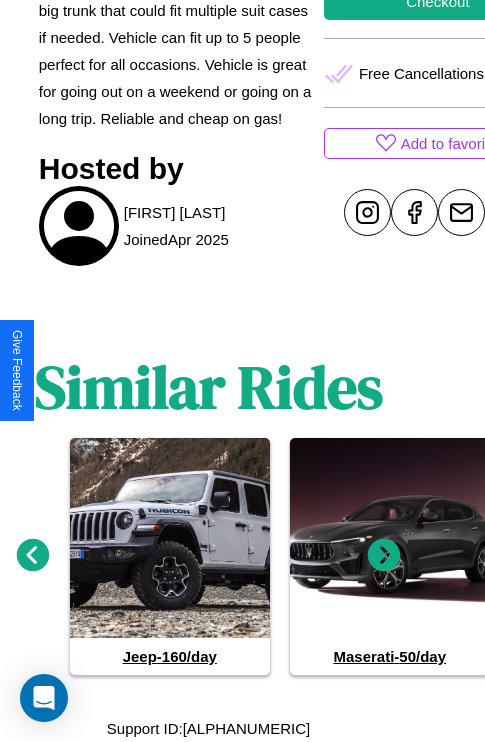 scroll, scrollTop: 939, scrollLeft: 30, axis: both 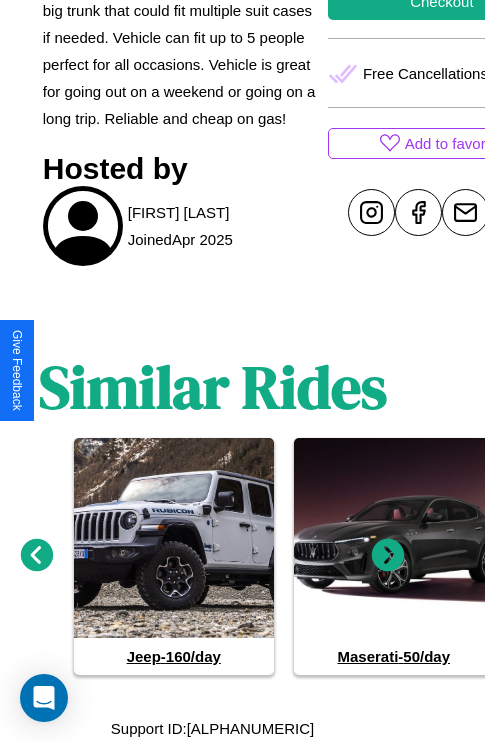 click 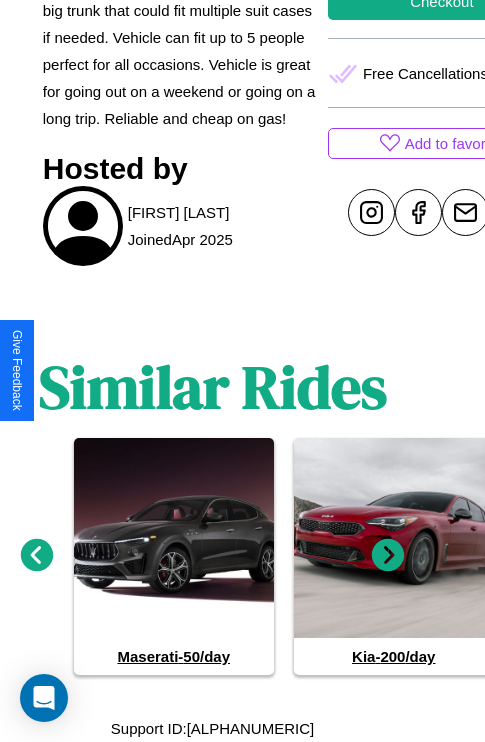 click 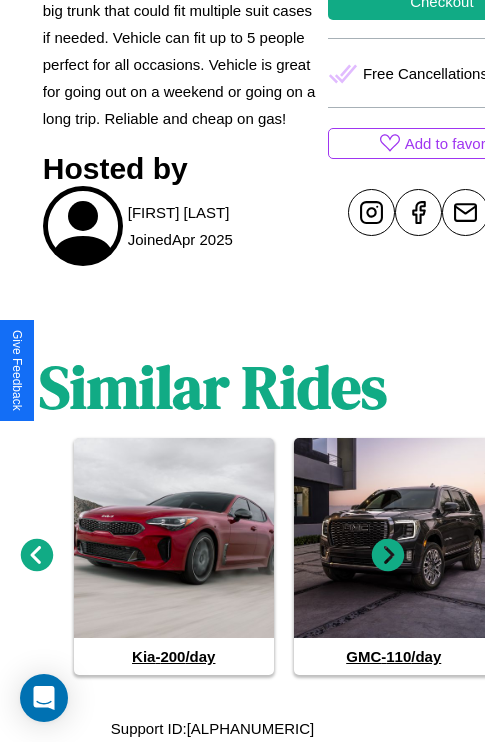 click 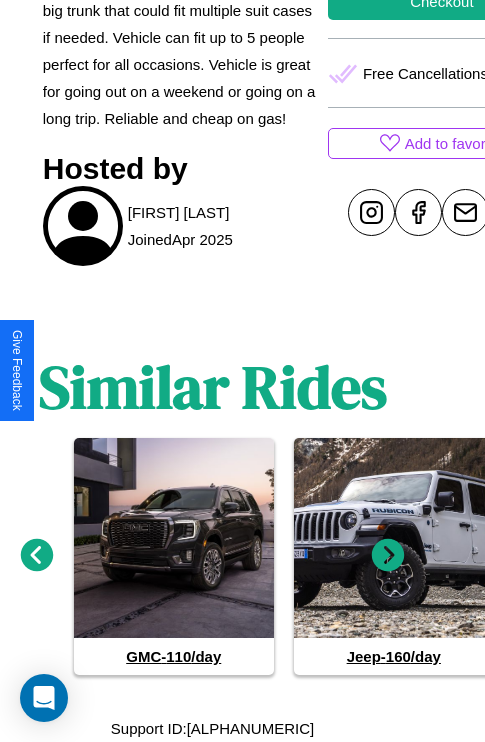 click 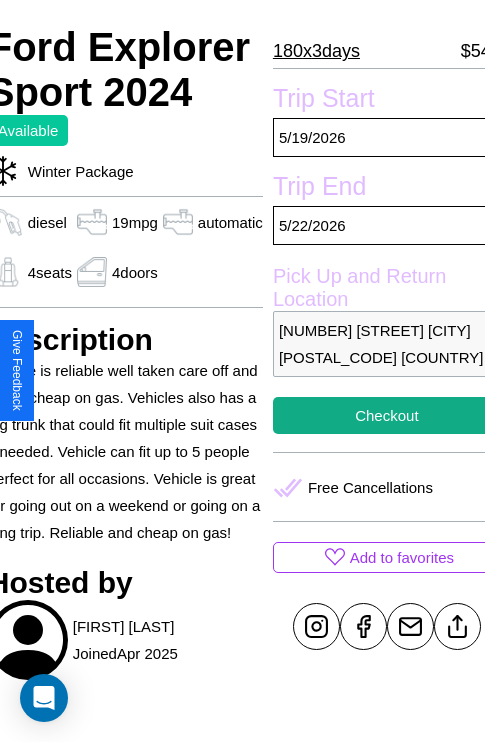 scroll, scrollTop: 426, scrollLeft: 88, axis: both 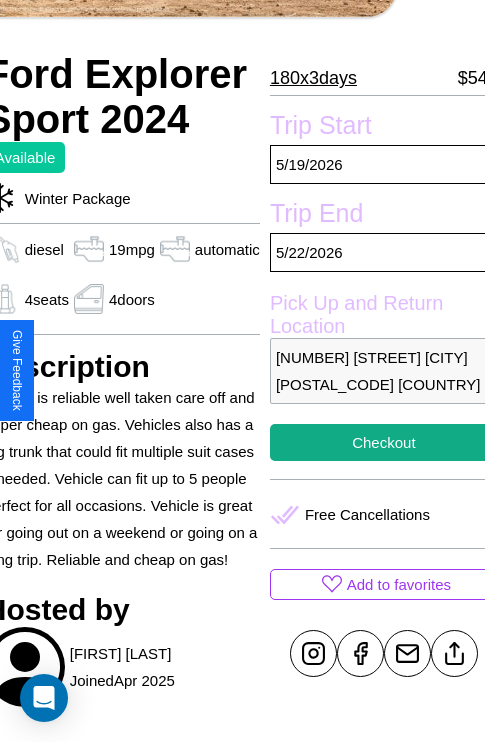 click on "9275 Cedar Street  Hiroshima  18093 Japan" at bounding box center [384, 371] 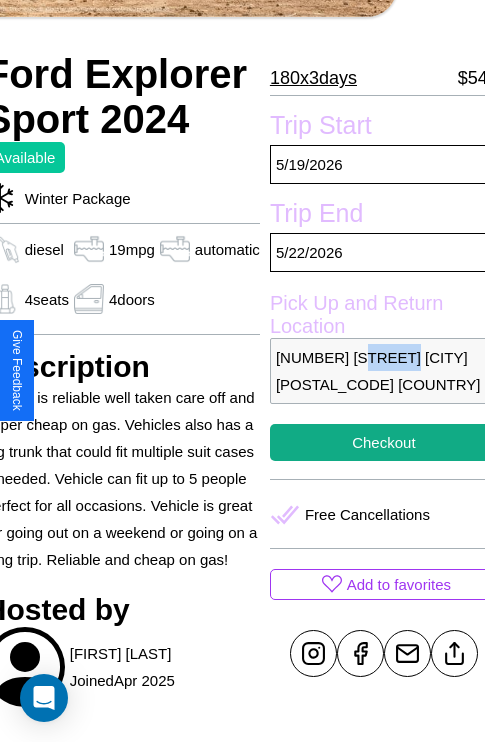 click on "9275 Cedar Street  Hiroshima  18093 Japan" at bounding box center [384, 371] 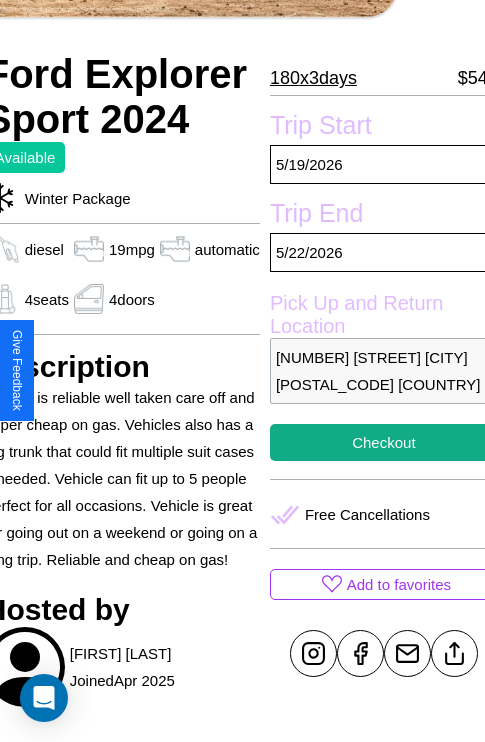 click on "9275 Cedar Street  Hiroshima  18093 Japan" at bounding box center (384, 371) 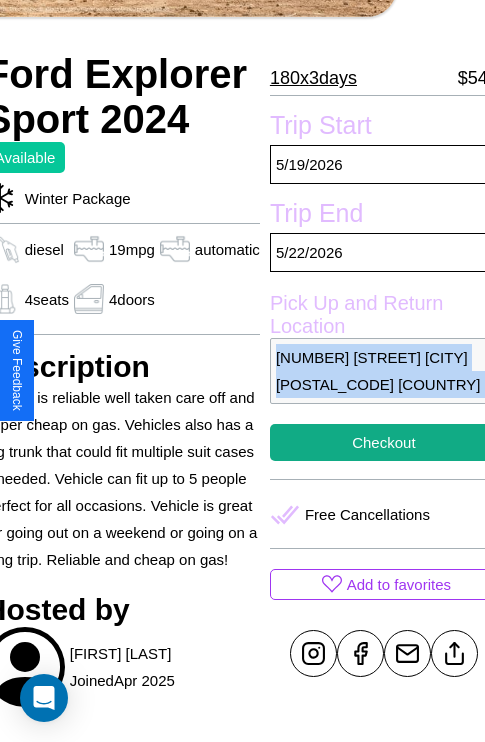 click on "9275 Cedar Street  Hiroshima  18093 Japan" at bounding box center (384, 371) 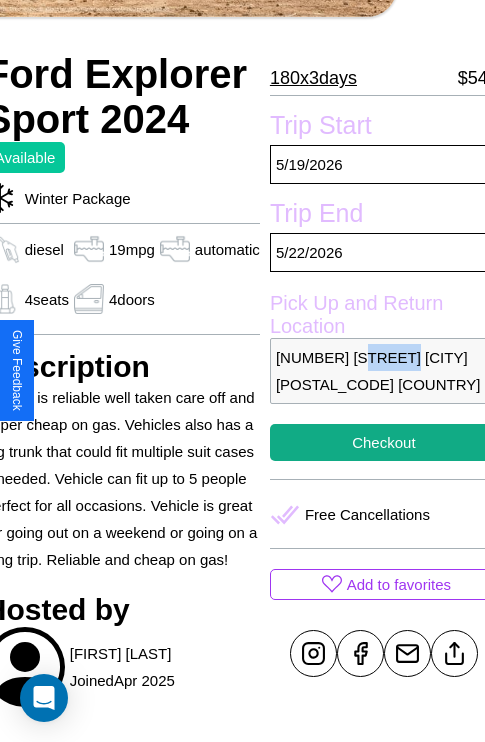 click on "9275 Cedar Street  Hiroshima  18093 Japan" at bounding box center [384, 371] 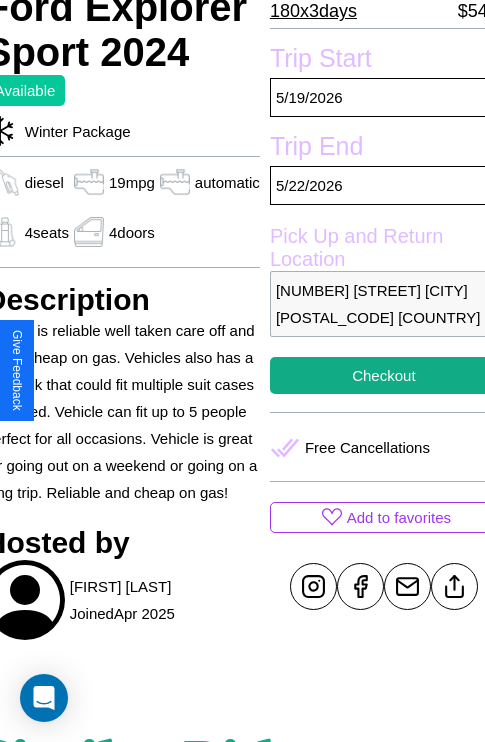 scroll, scrollTop: 497, scrollLeft: 88, axis: both 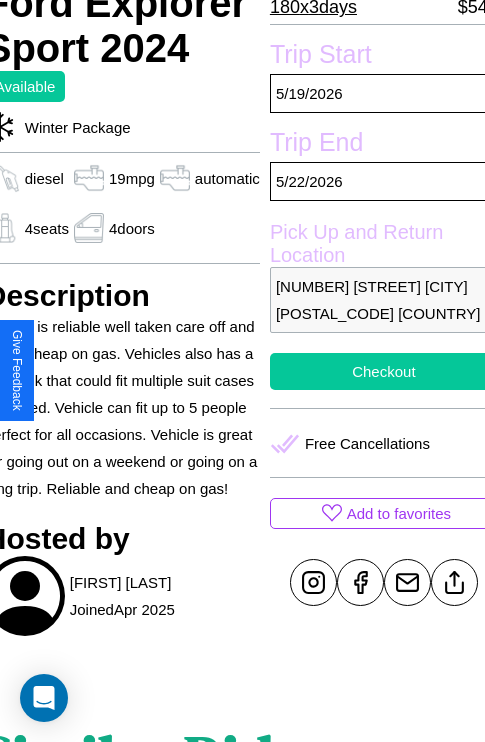 click on "Checkout" at bounding box center (384, 371) 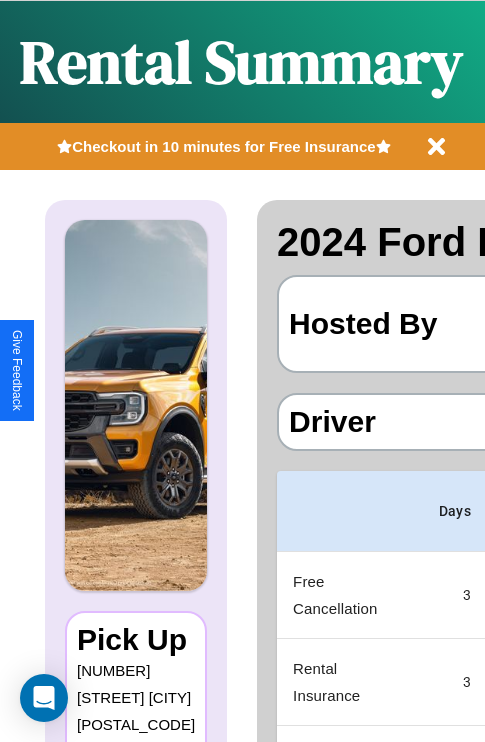scroll, scrollTop: 0, scrollLeft: 378, axis: horizontal 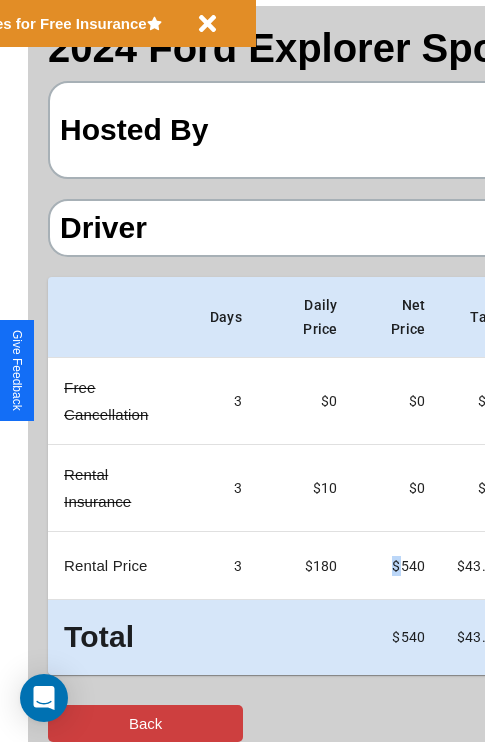 click on "Back" at bounding box center (145, 723) 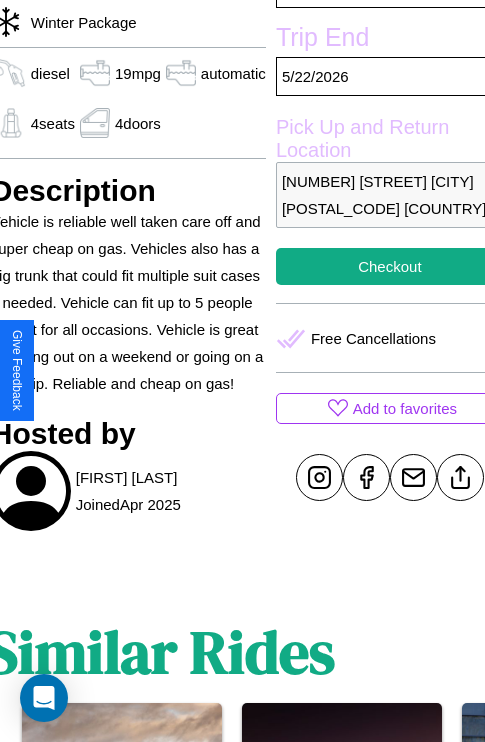 scroll, scrollTop: 639, scrollLeft: 88, axis: both 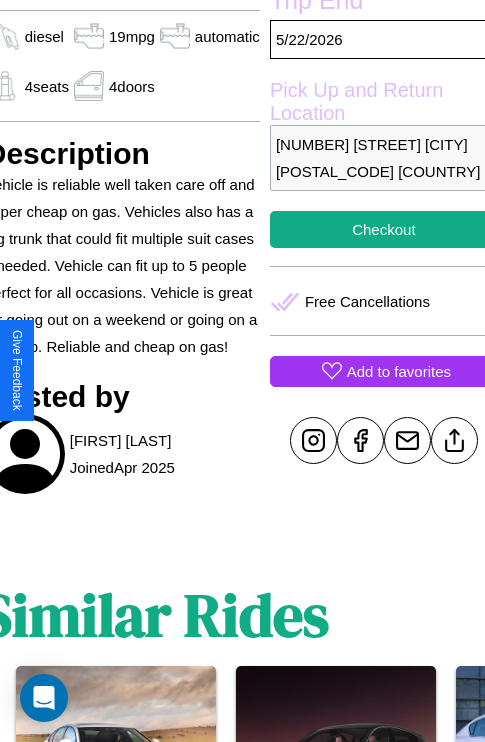 click on "Add to favorites" at bounding box center (399, 371) 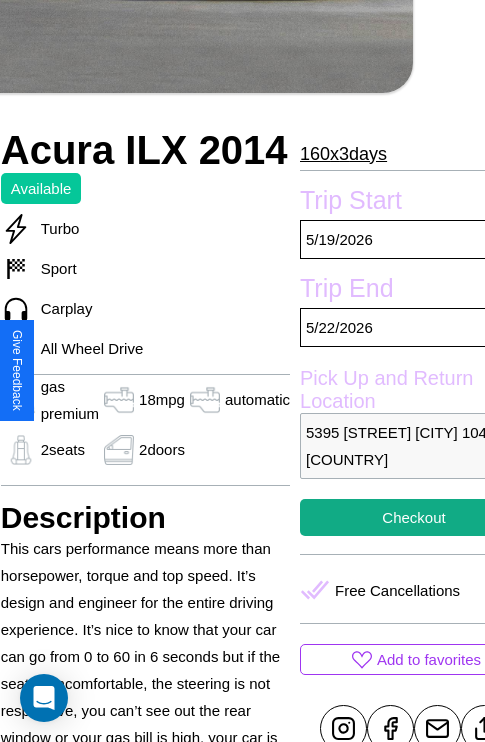 scroll, scrollTop: 459, scrollLeft: 107, axis: both 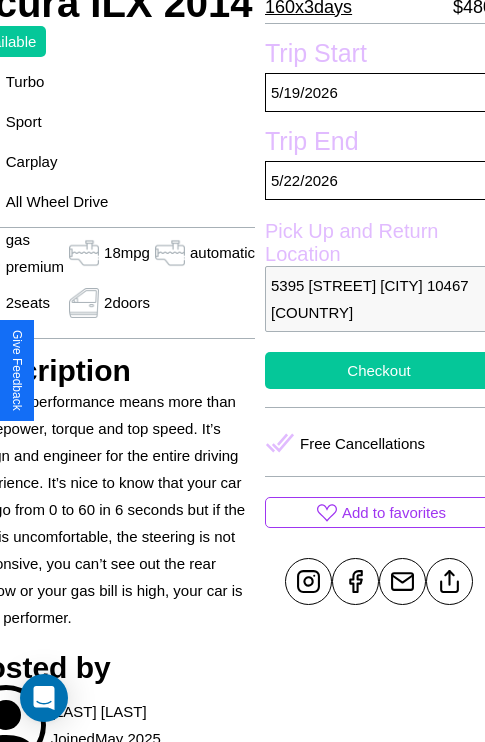 click on "Checkout" at bounding box center (379, 370) 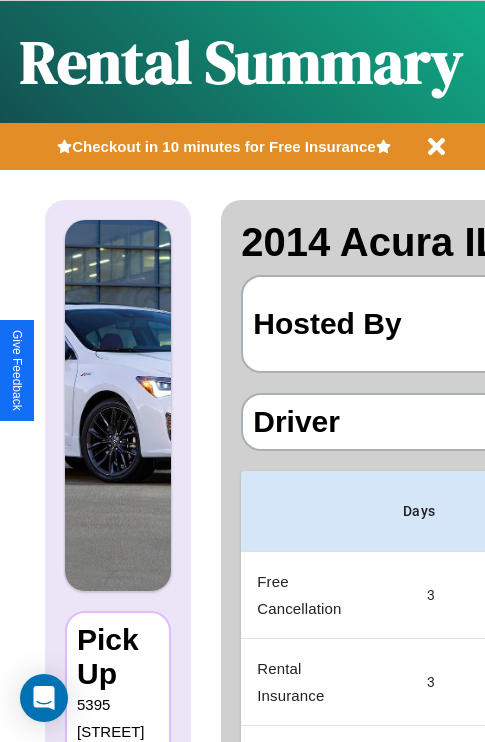 scroll, scrollTop: 0, scrollLeft: 378, axis: horizontal 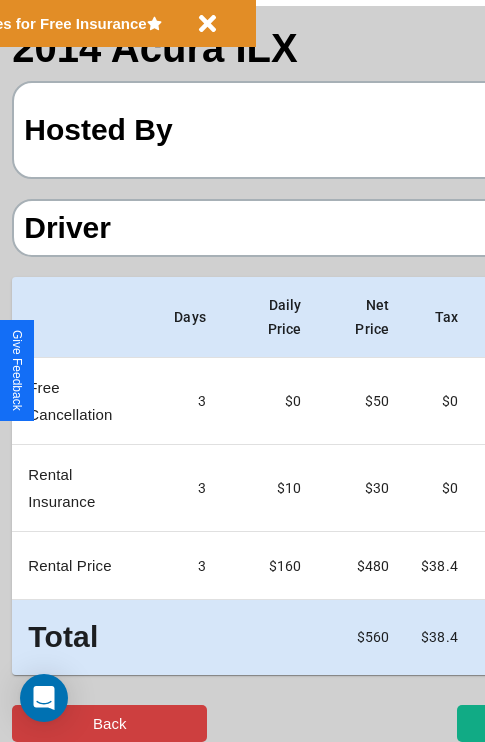 click on "Back" at bounding box center [109, 723] 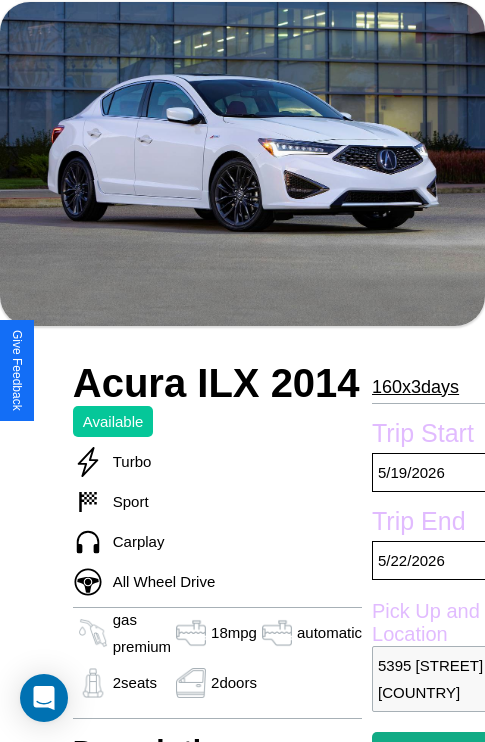 scroll, scrollTop: 95, scrollLeft: 0, axis: vertical 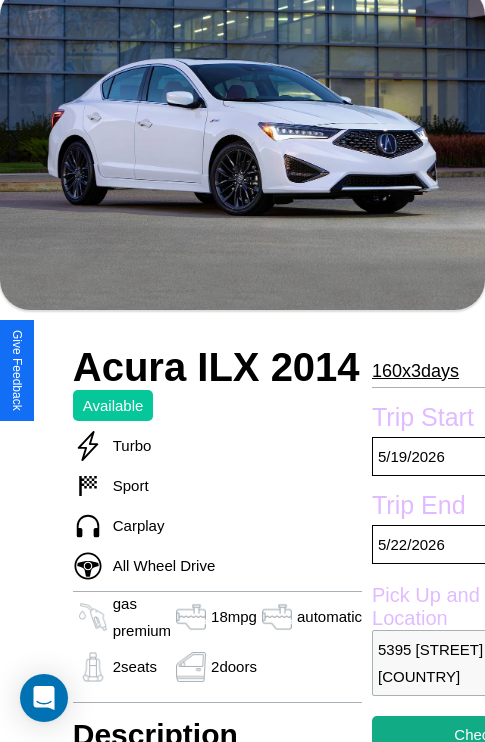 click on "160  x  3  days" at bounding box center [415, 371] 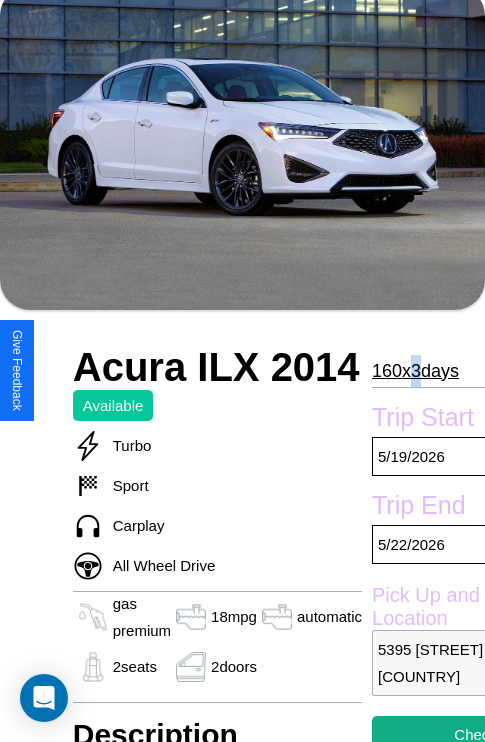 click on "160  x  3  days" at bounding box center (415, 371) 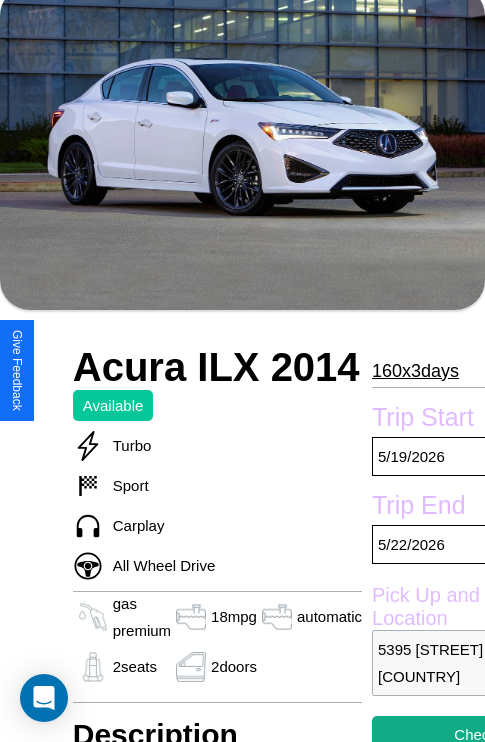 click on "160  x  3  days" at bounding box center [415, 371] 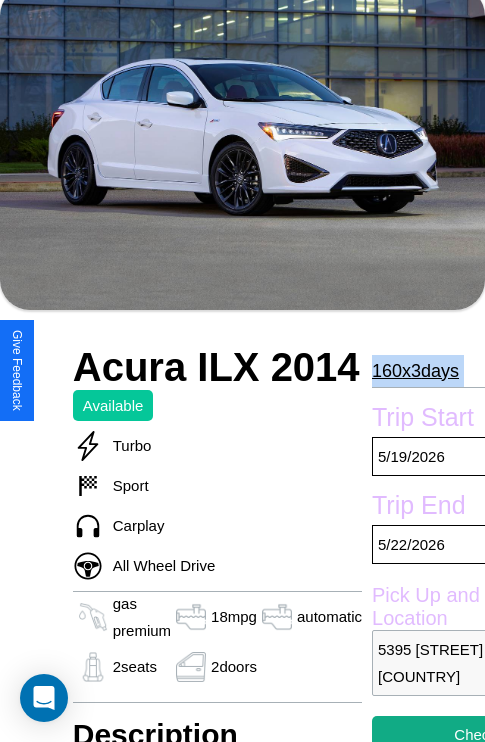 click on "160  x  3  days" at bounding box center (415, 371) 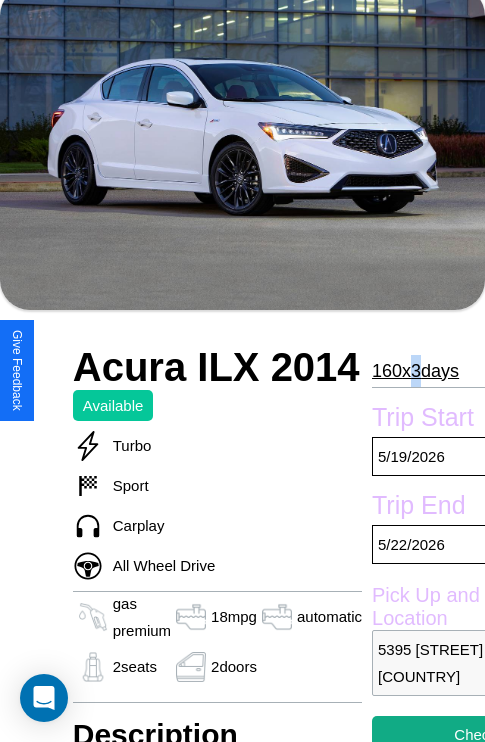 click on "160  x  3  days" at bounding box center (415, 371) 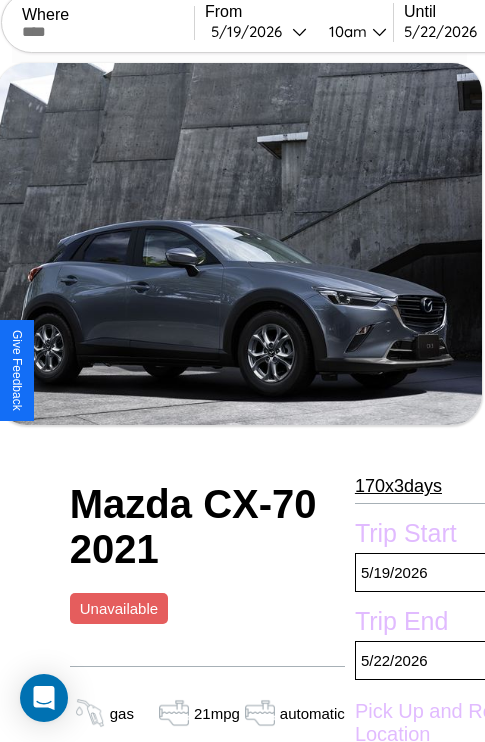 scroll, scrollTop: 497, scrollLeft: 84, axis: both 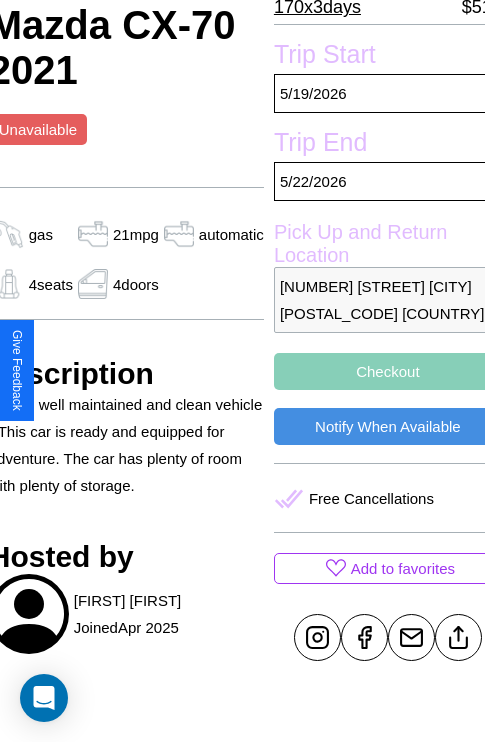 click on "Checkout" at bounding box center [388, 371] 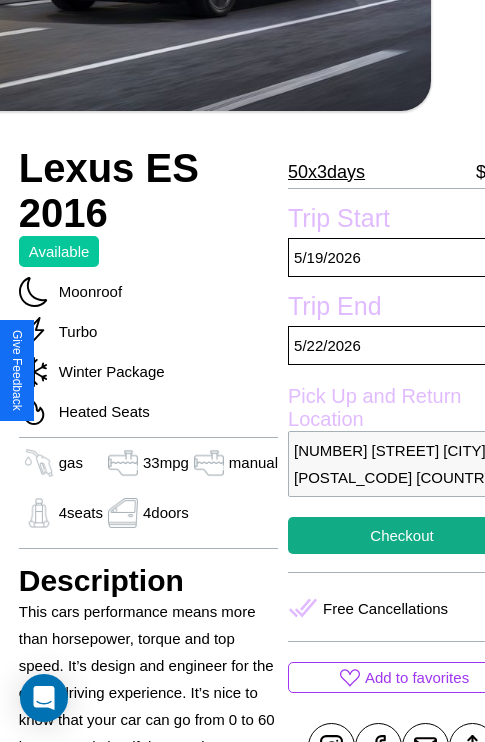 scroll, scrollTop: 427, scrollLeft: 68, axis: both 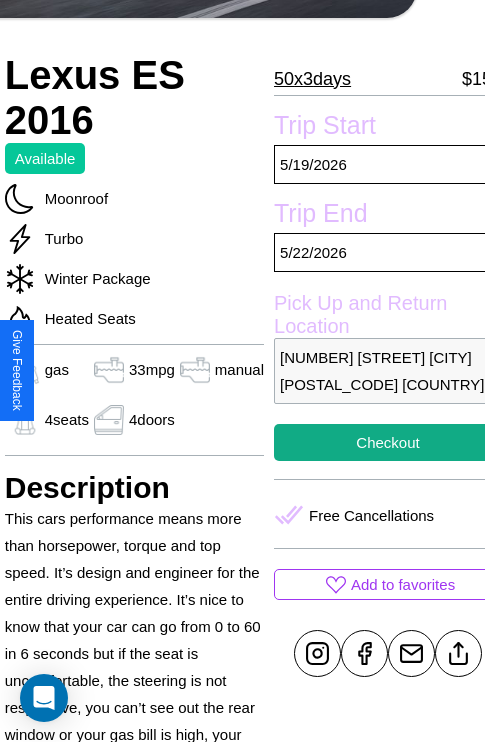 click on "[NUMBER] [STREET]  [CITY]  [POSTAL_CODE] [COUNTRY]" at bounding box center (388, 371) 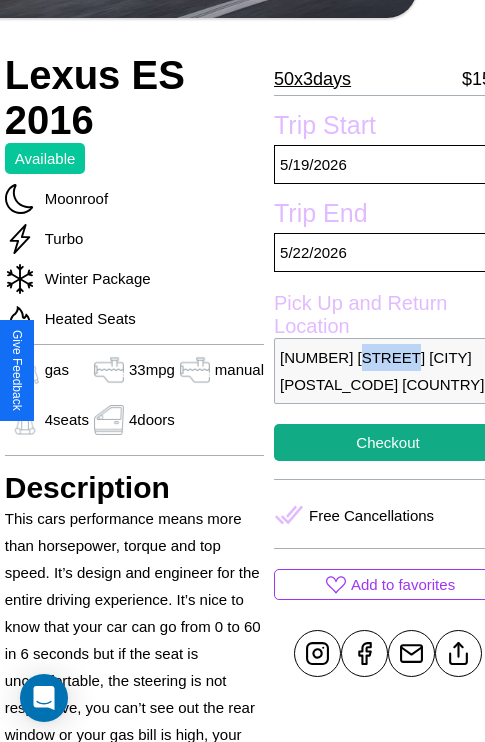 click on "[NUMBER] [STREET]  [CITY]  [POSTAL_CODE] [COUNTRY]" at bounding box center [388, 371] 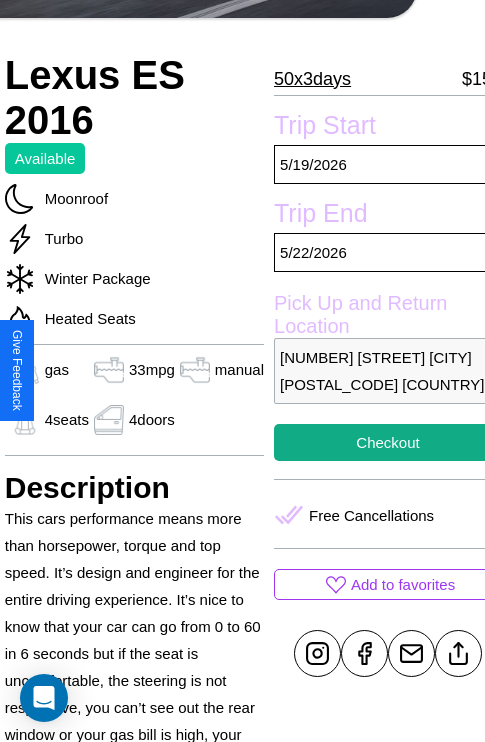 click on "[NUMBER] [STREET]  [CITY]  [POSTAL_CODE] [COUNTRY]" at bounding box center (388, 371) 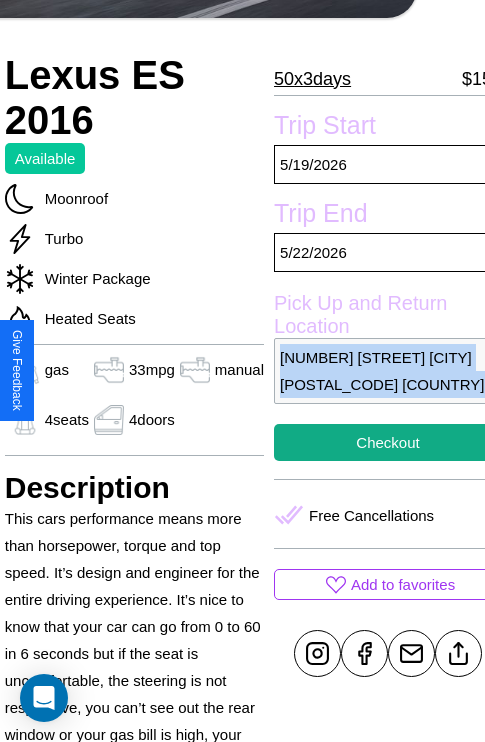 click on "[NUMBER] [STREET]  [CITY]  [POSTAL_CODE] [COUNTRY]" at bounding box center (388, 371) 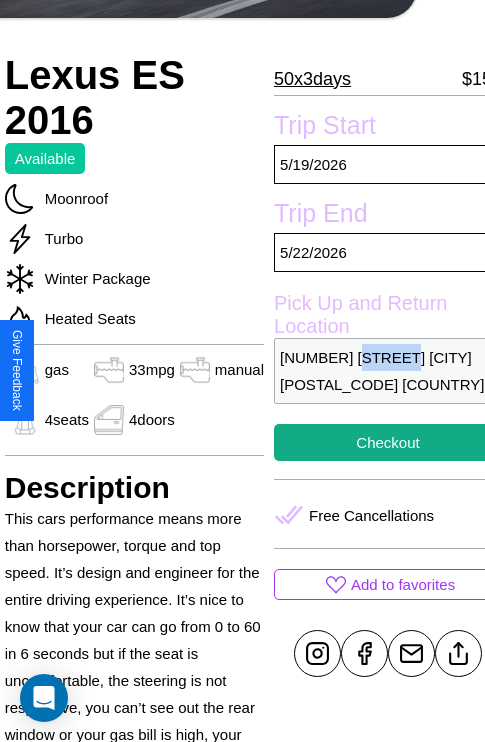 click on "237 Smith Street  Hiroshima  17221 Japan" at bounding box center [388, 371] 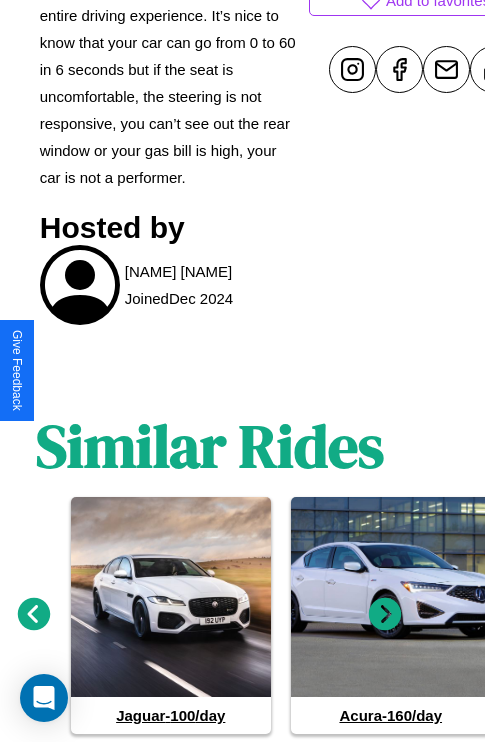 scroll, scrollTop: 1070, scrollLeft: 30, axis: both 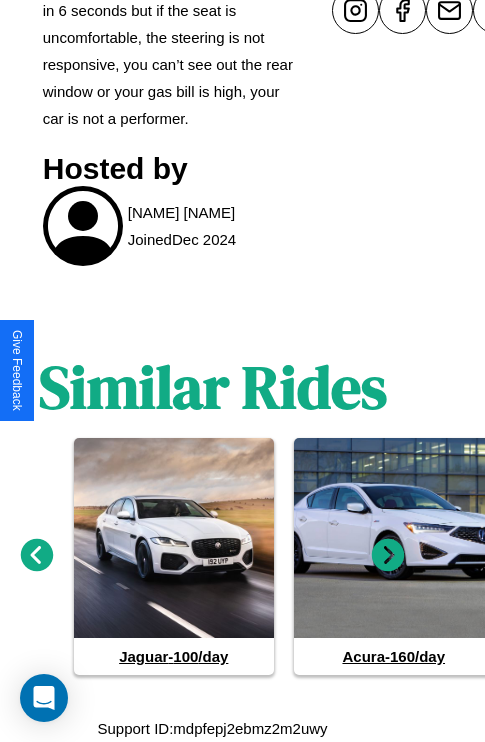 click 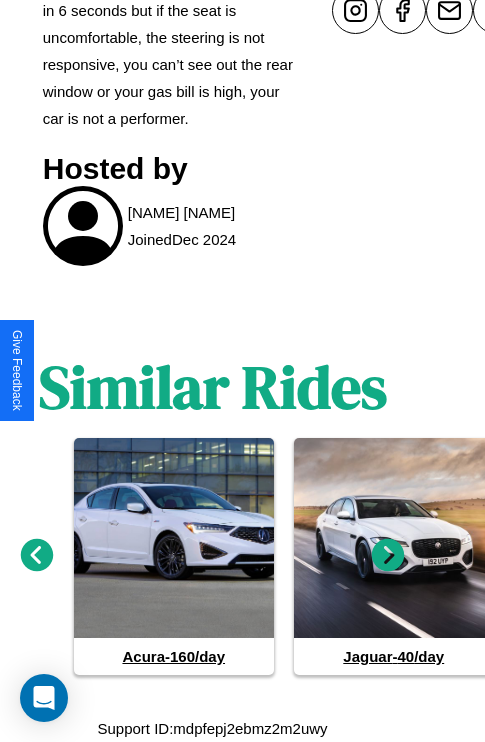 click 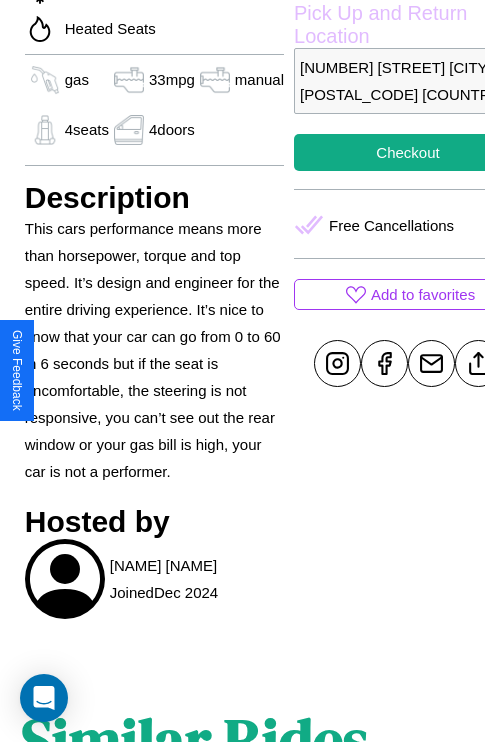 scroll, scrollTop: 710, scrollLeft: 48, axis: both 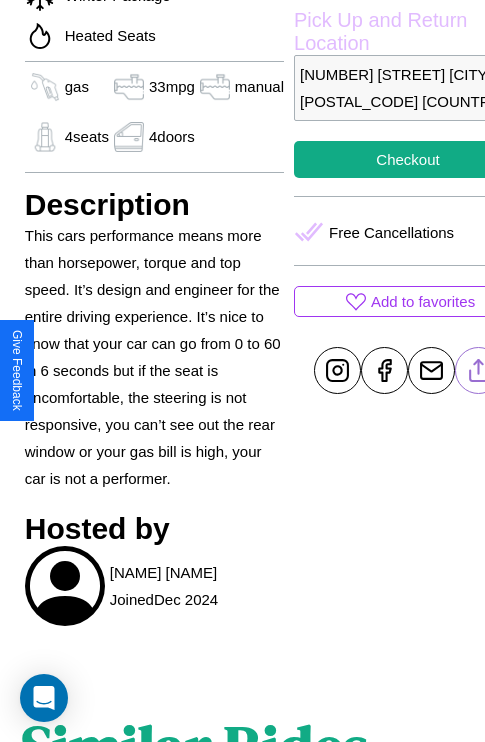 click 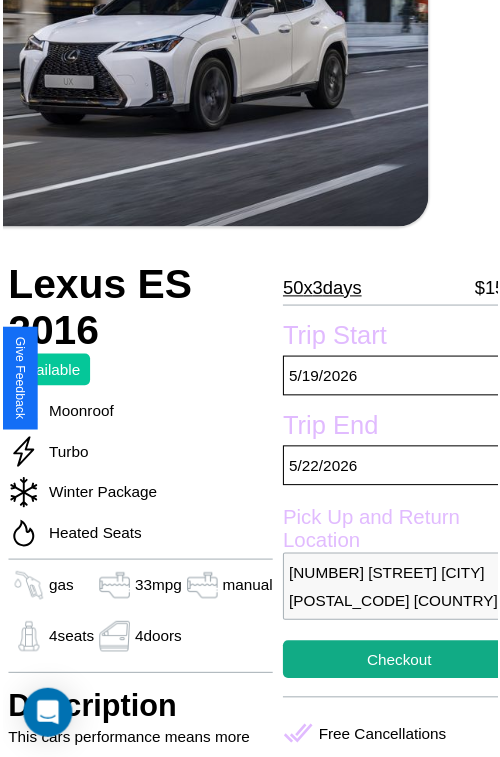 scroll, scrollTop: 221, scrollLeft: 68, axis: both 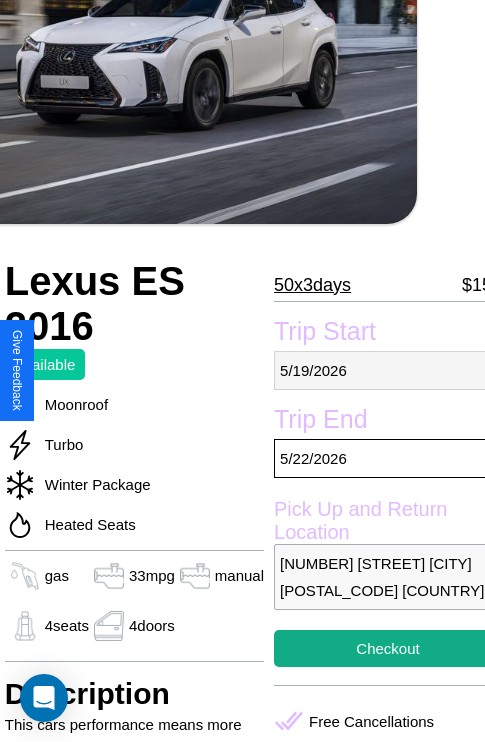 click on "5 / 19 / 2026" at bounding box center [388, 370] 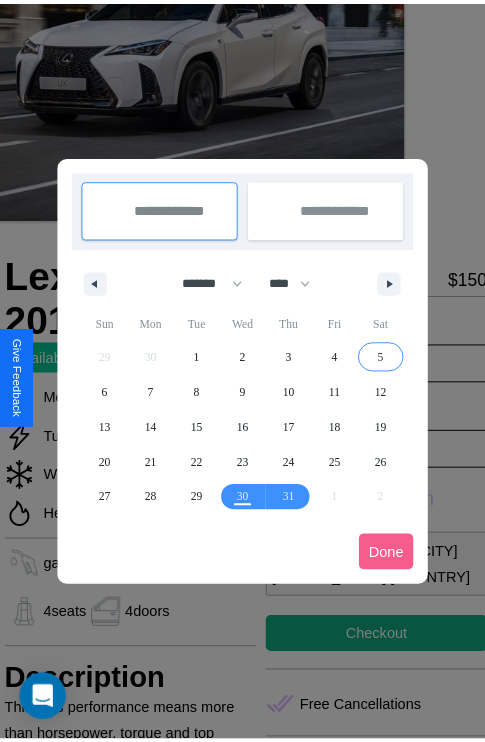 scroll, scrollTop: 0, scrollLeft: 68, axis: horizontal 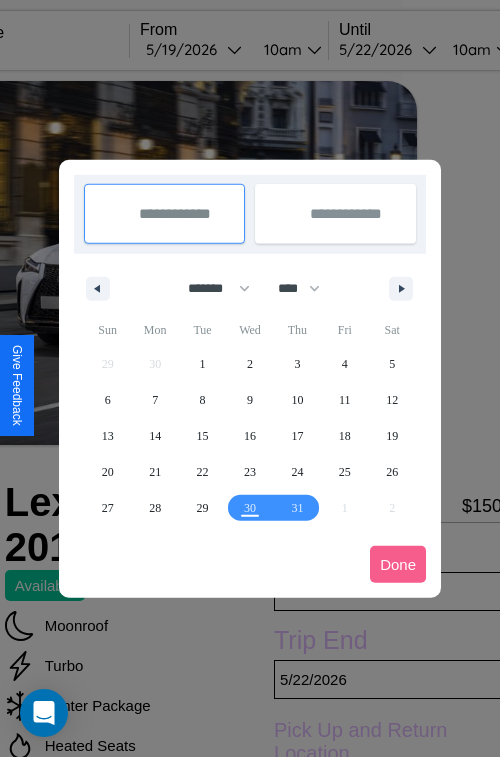 click at bounding box center [250, 378] 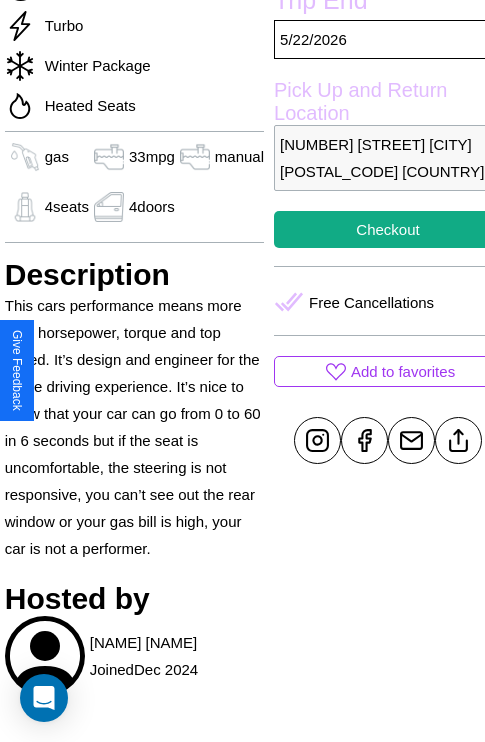 scroll, scrollTop: 641, scrollLeft: 68, axis: both 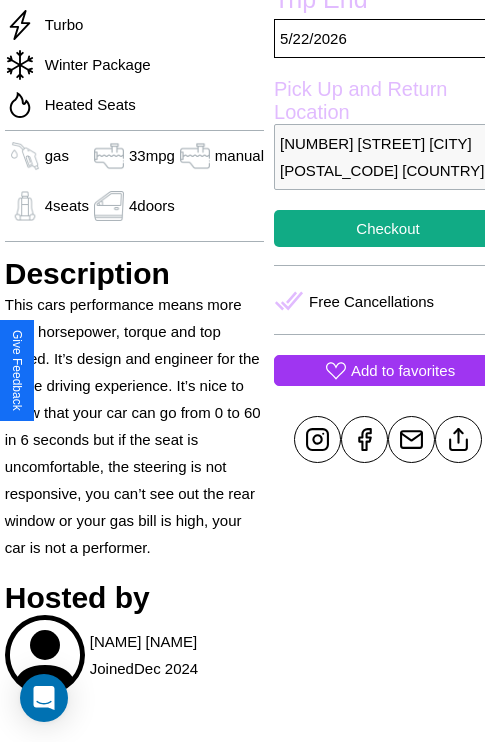 click on "Add to favorites" at bounding box center (403, 370) 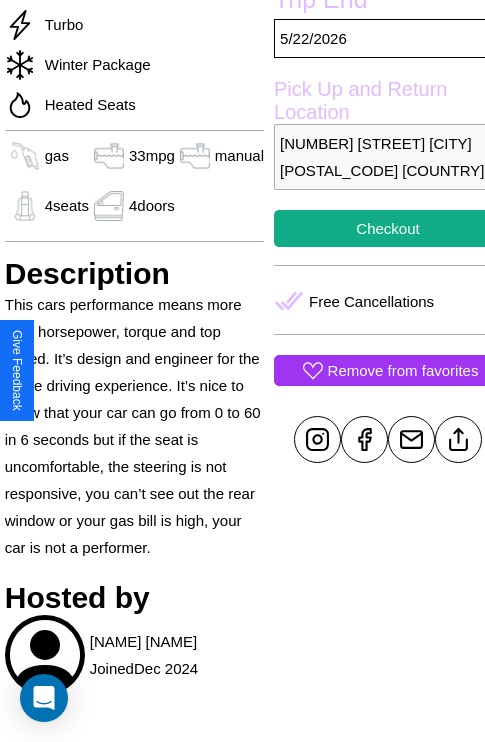 scroll, scrollTop: 499, scrollLeft: 68, axis: both 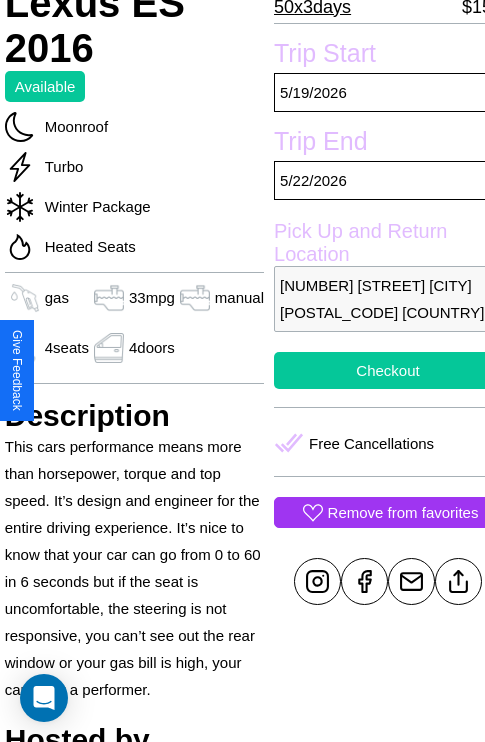 click on "Checkout" at bounding box center (388, 370) 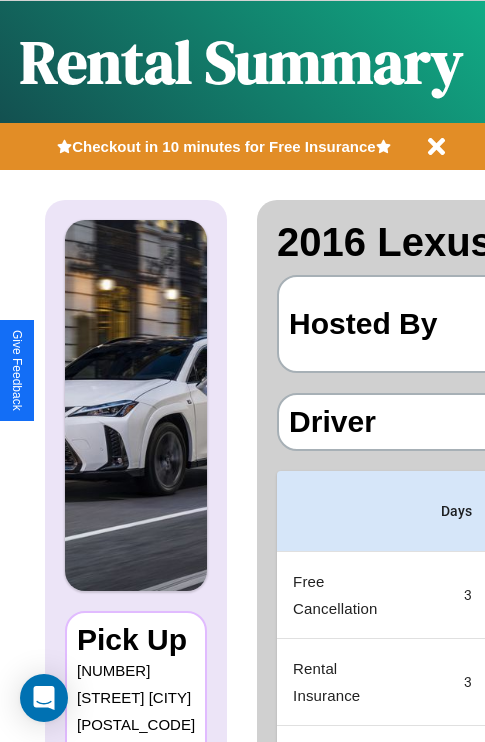 scroll, scrollTop: 0, scrollLeft: 378, axis: horizontal 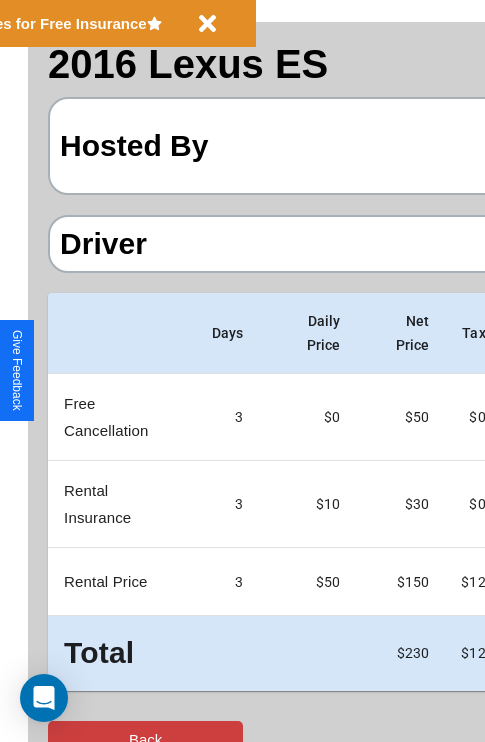 click on "Back" at bounding box center (145, 739) 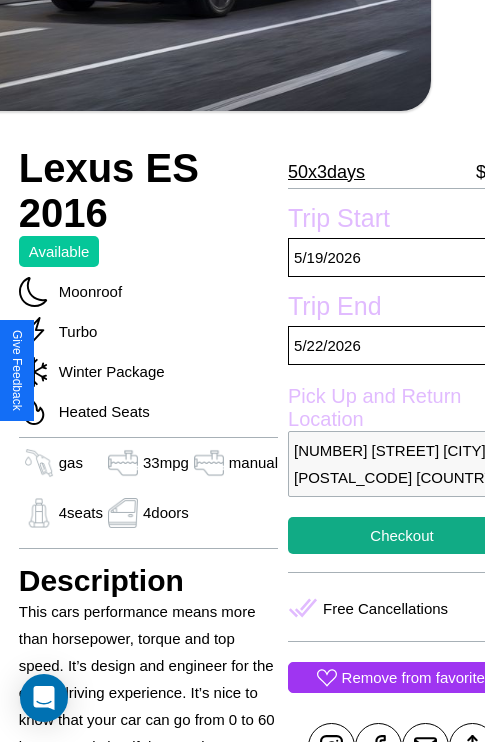scroll, scrollTop: 427, scrollLeft: 68, axis: both 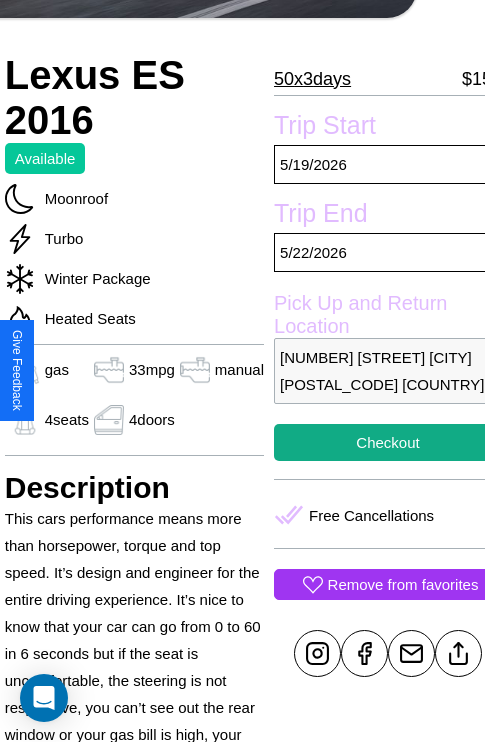 click on "237 Smith Street  Hiroshima  17221 Japan" at bounding box center [388, 371] 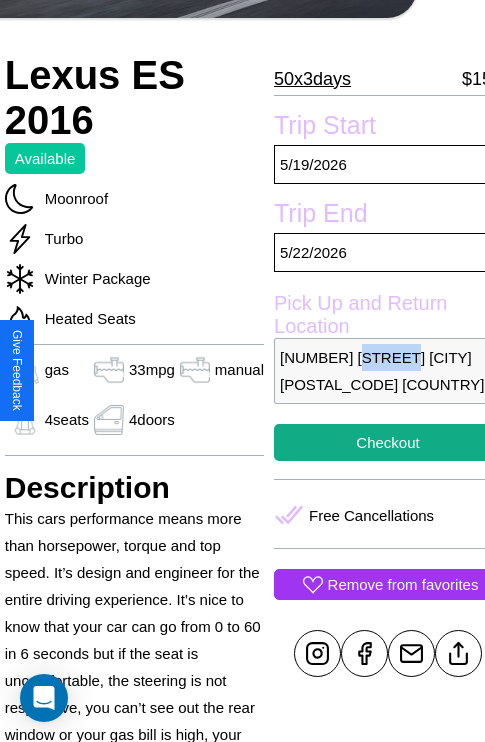 click on "237 Smith Street  Hiroshima  17221 Japan" at bounding box center [388, 371] 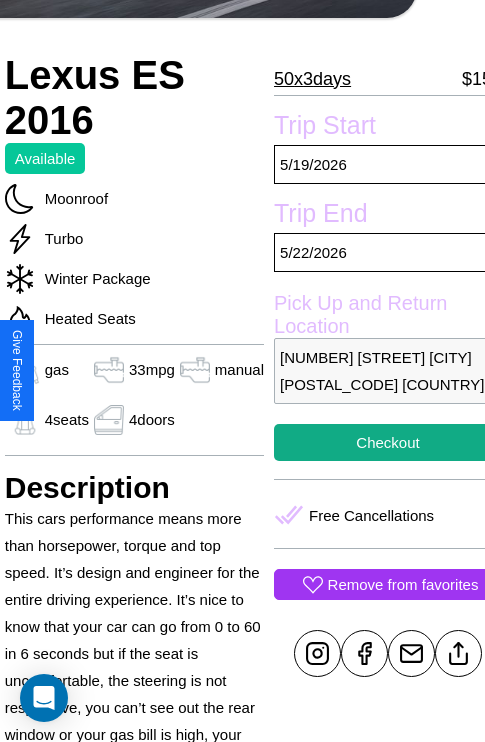 click on "237 Smith Street  Hiroshima  17221 Japan" at bounding box center (388, 371) 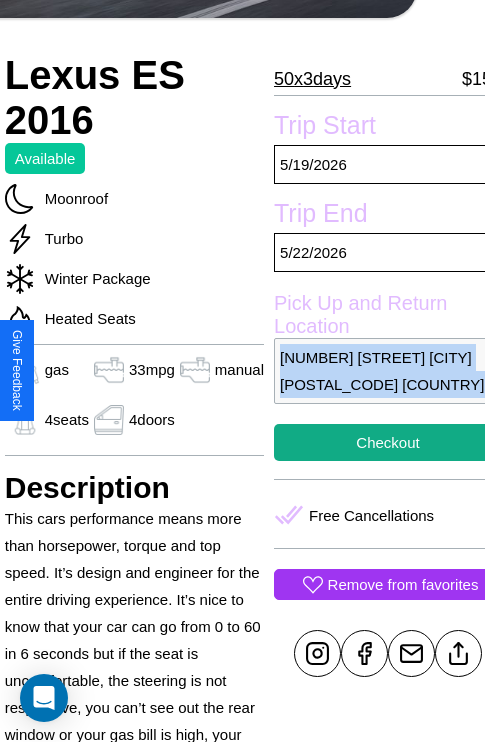 click on "237 Smith Street  Hiroshima  17221 Japan" at bounding box center (388, 371) 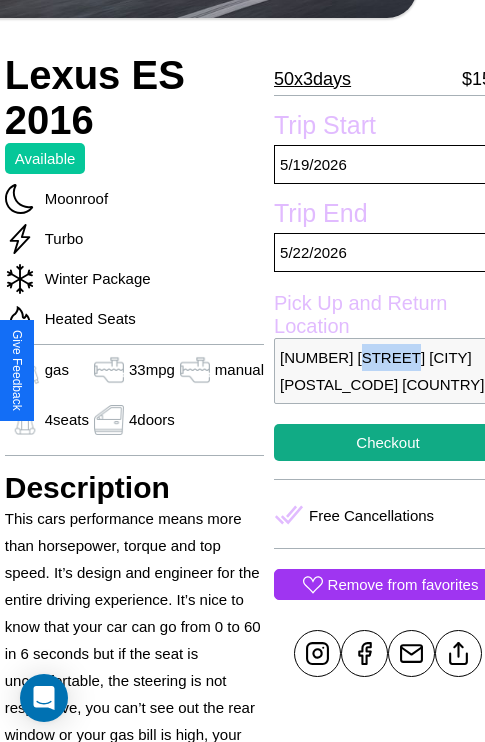 click on "237 Smith Street  Hiroshima  17221 Japan" at bounding box center (388, 371) 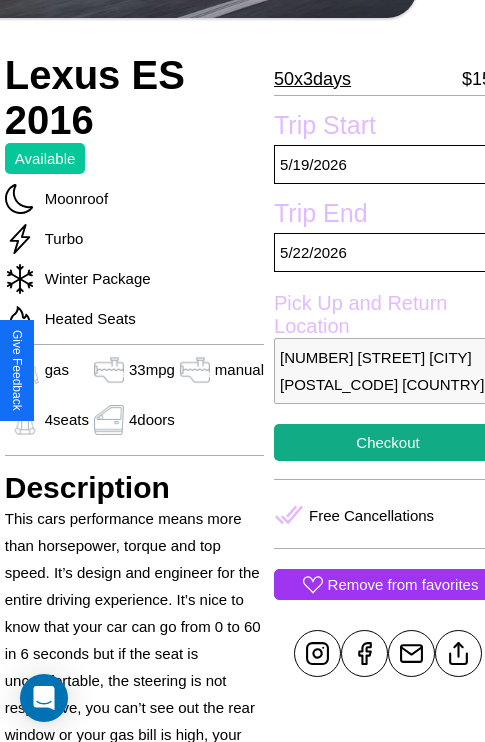 click on "237 Smith Street  Hiroshima  17221 Japan" at bounding box center [388, 371] 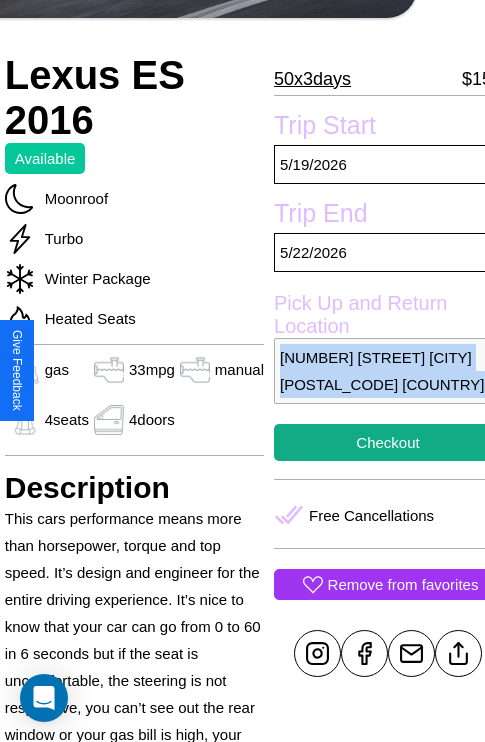 click on "237 Smith Street  Hiroshima  17221 Japan" at bounding box center [388, 371] 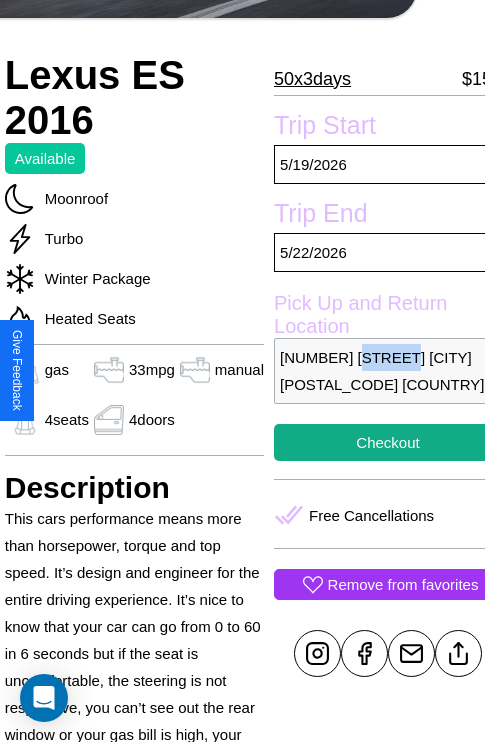 click on "237 Smith Street  Hiroshima  17221 Japan" at bounding box center (388, 371) 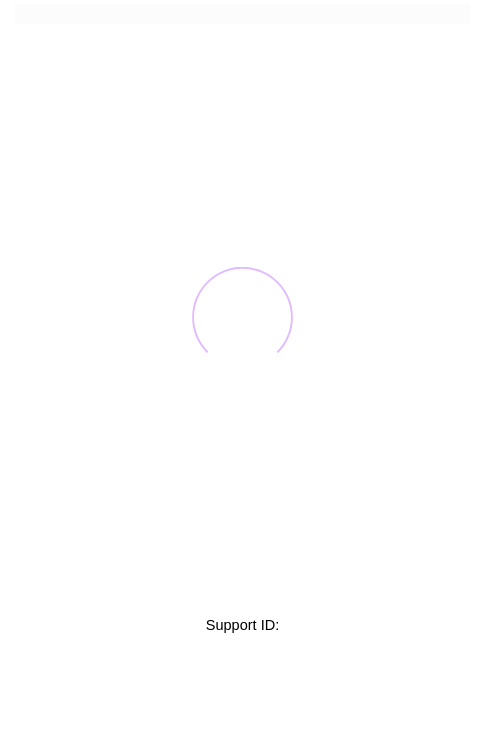 scroll, scrollTop: 0, scrollLeft: 0, axis: both 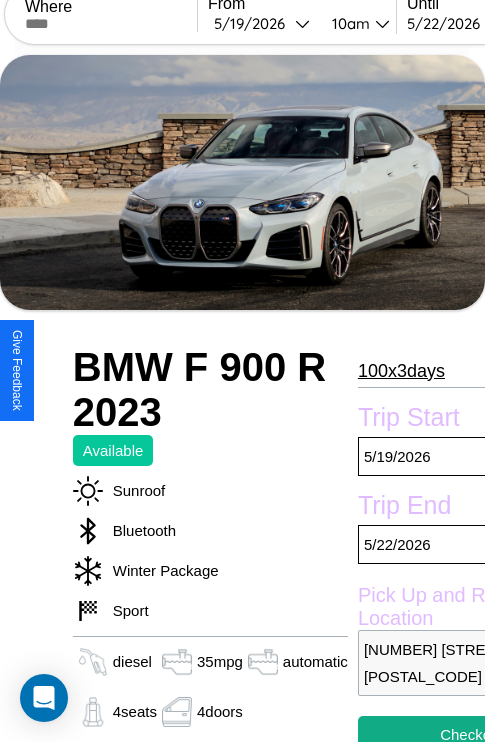 click on "100  x  3  days" at bounding box center (401, 371) 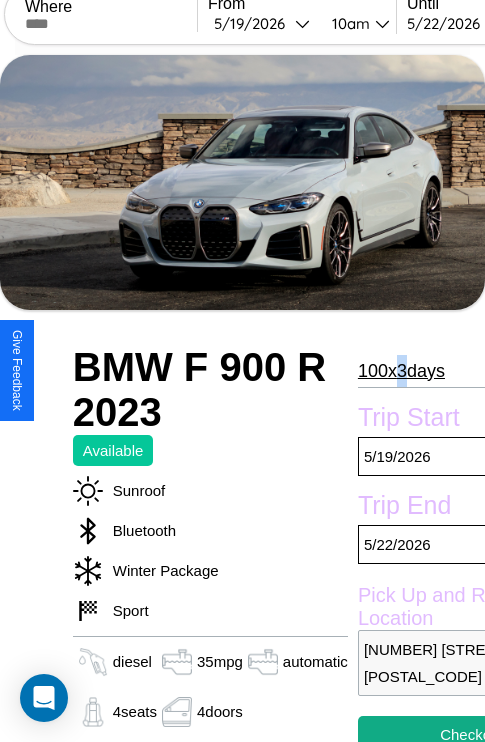 click on "100  x  3  days" at bounding box center [401, 371] 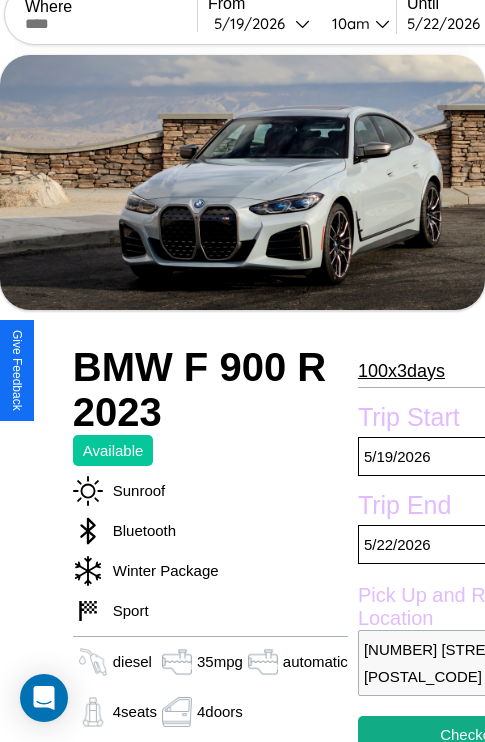 click on "100  x  3  days" at bounding box center [401, 371] 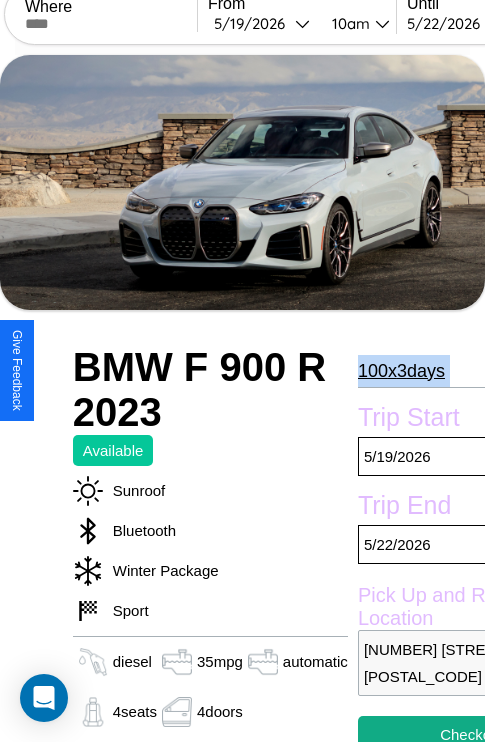 click on "100  x  3  days" at bounding box center [401, 371] 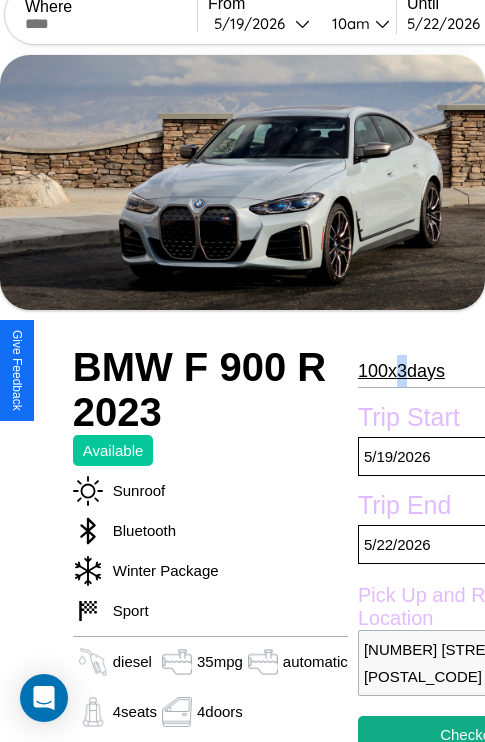 click on "100  x  3  days" at bounding box center [401, 371] 